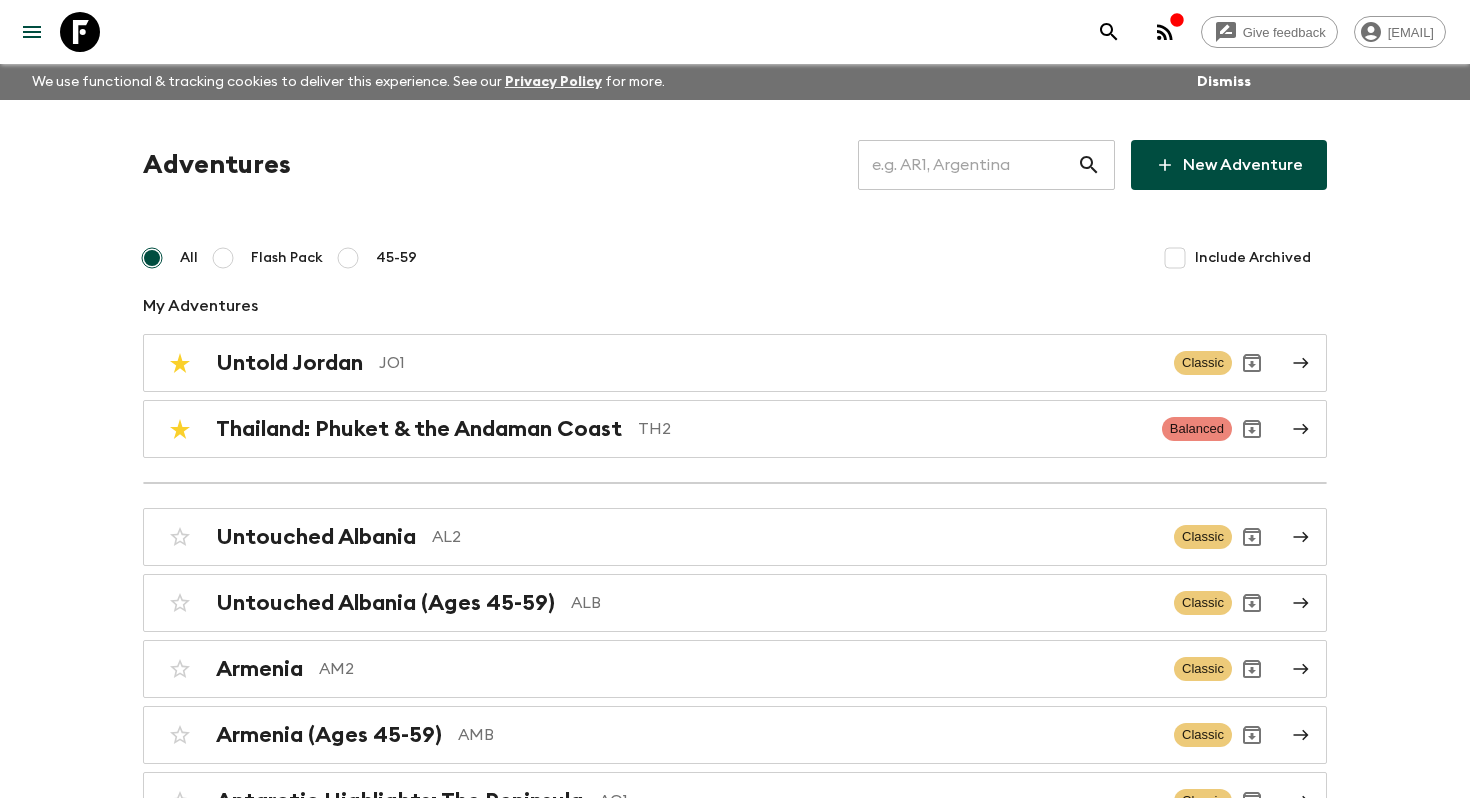 scroll, scrollTop: 8189, scrollLeft: 0, axis: vertical 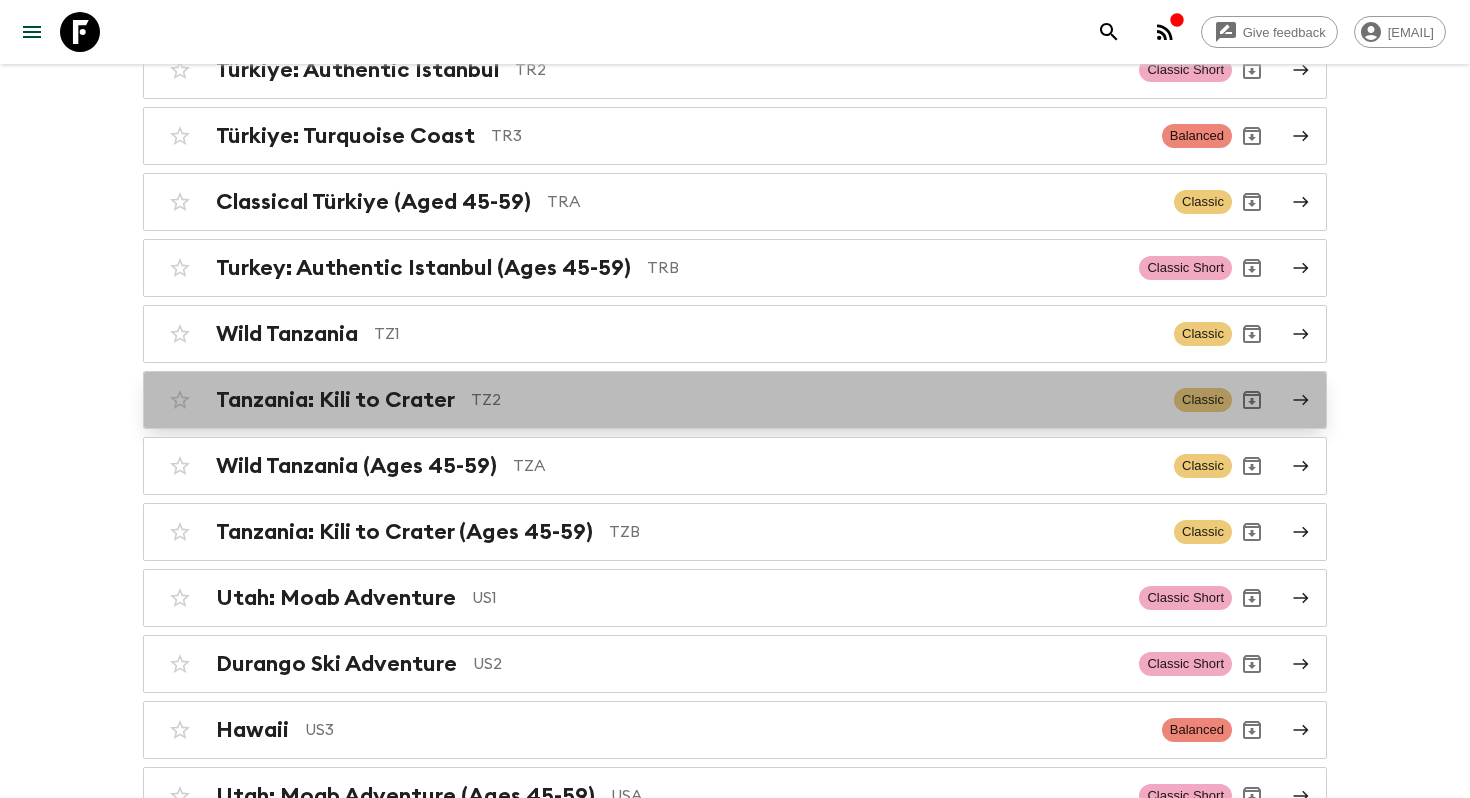 click on "TZ2" at bounding box center [814, 400] 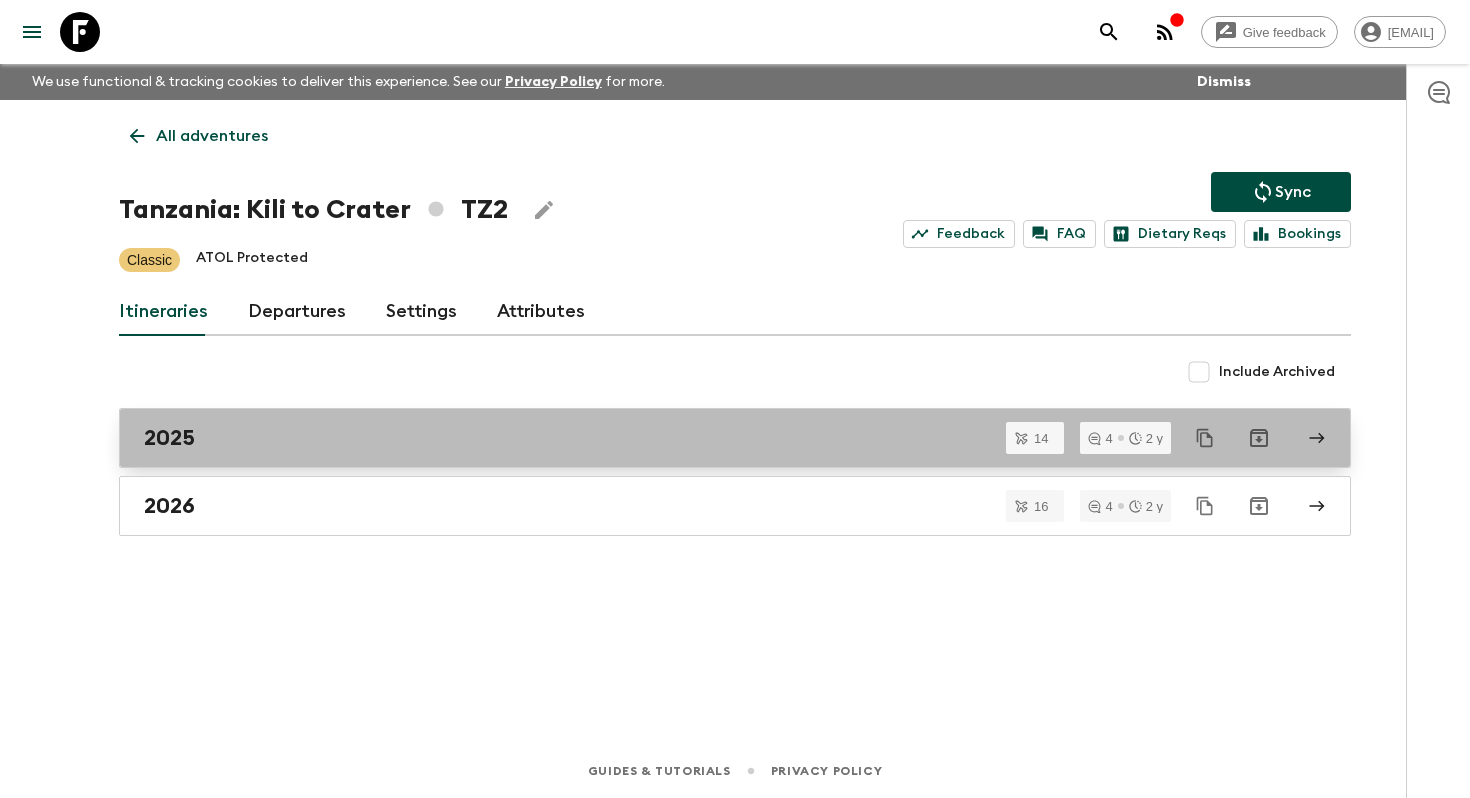 click on "2025" at bounding box center (735, 438) 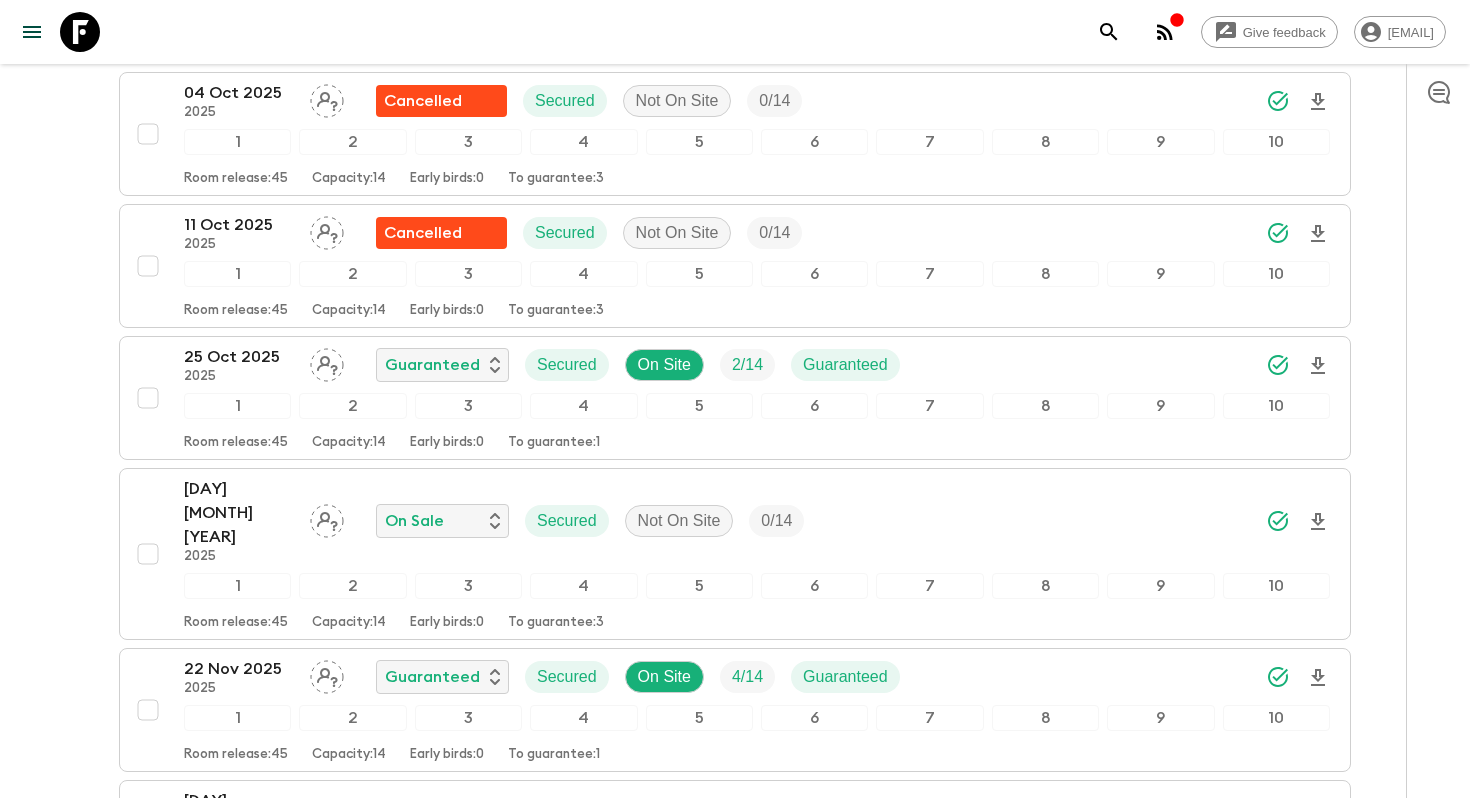scroll, scrollTop: 1650, scrollLeft: 0, axis: vertical 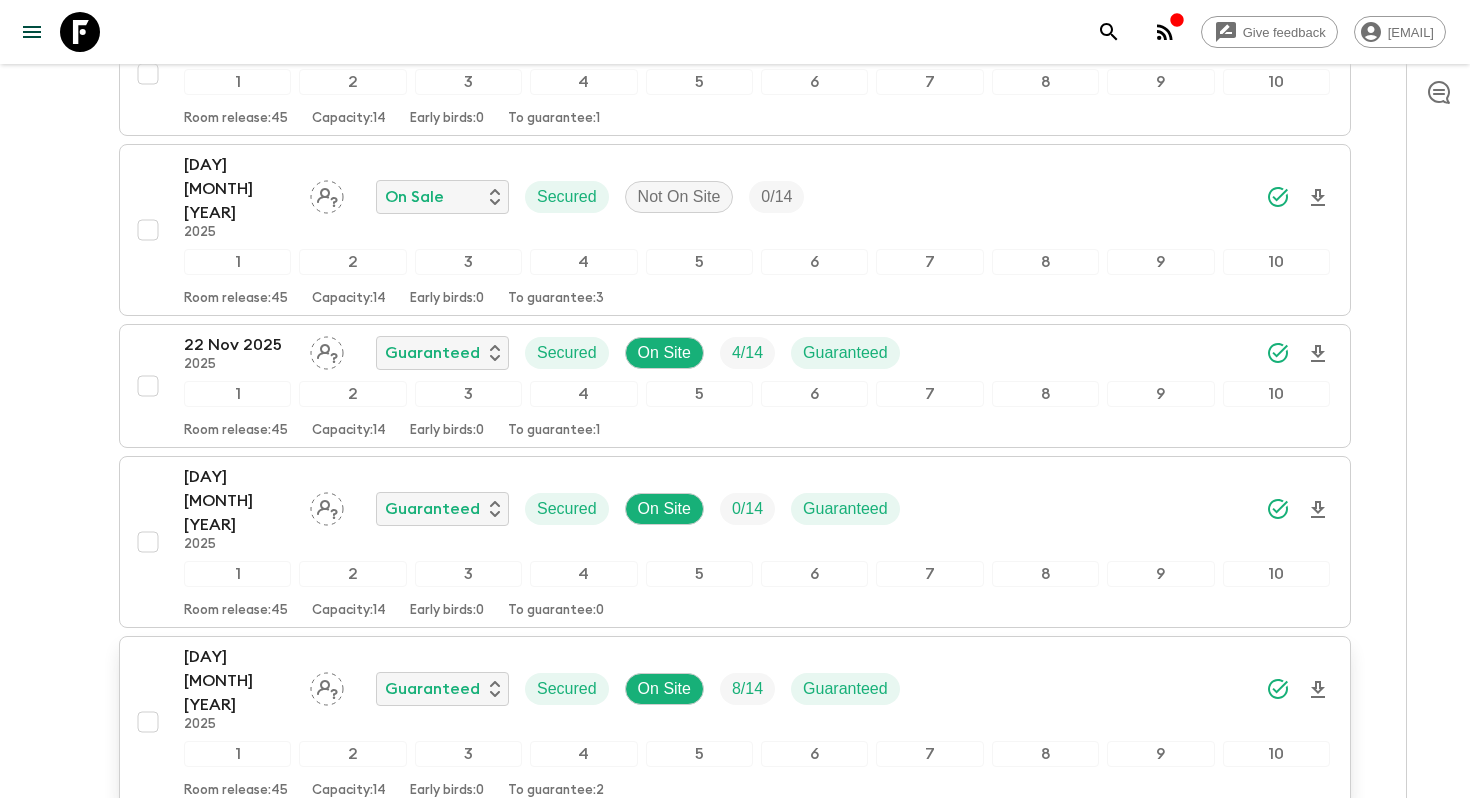 click on "28 Dec 2025" at bounding box center [239, 681] 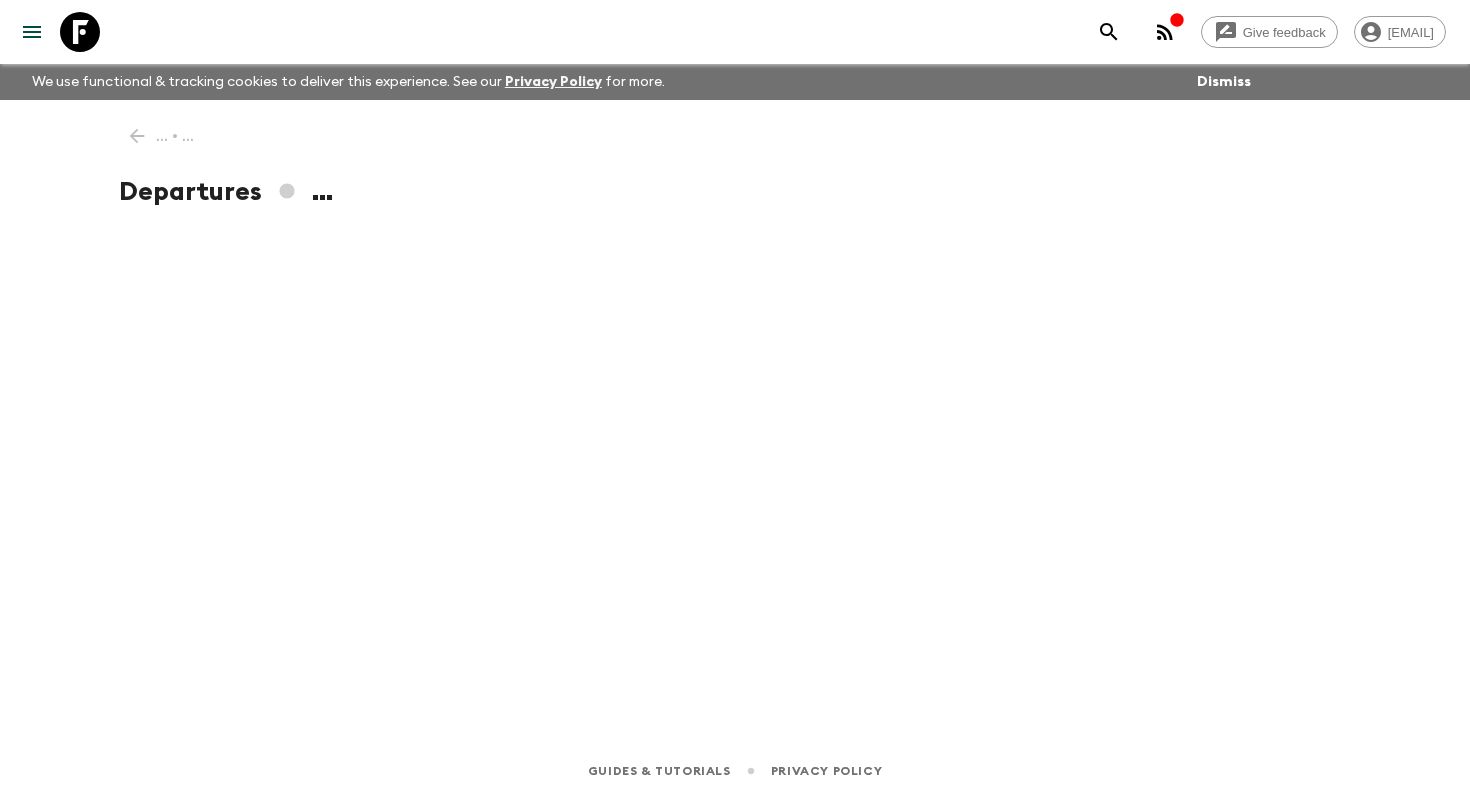 scroll, scrollTop: 0, scrollLeft: 0, axis: both 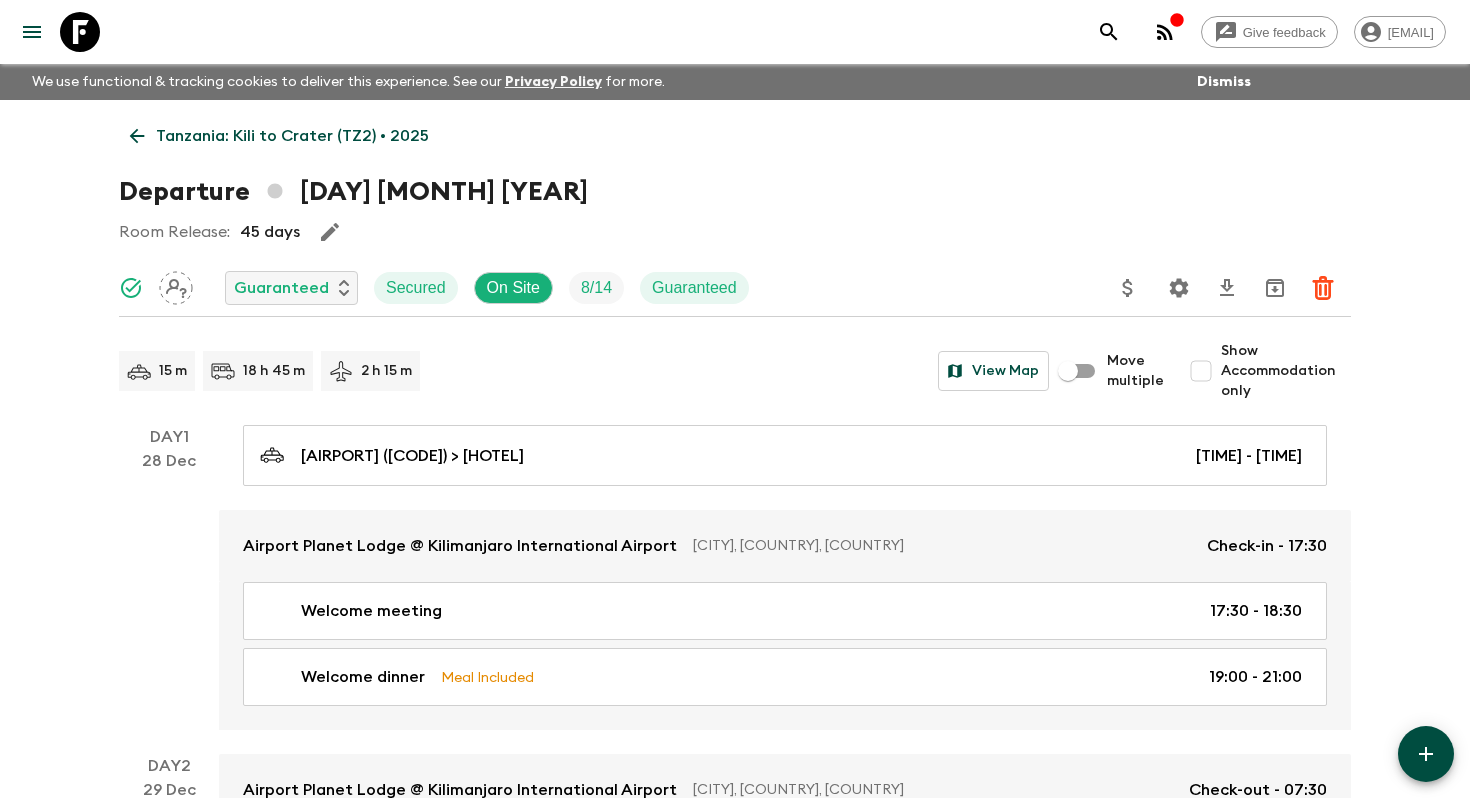 click on "Give feedback helena.b@flashpack.com We use functional & tracking cookies to deliver this experience. See our Privacy Policy for more. Dismiss Tanzania: Kili to Crater (TZ2) • 2025 Departure 28th December 2025 Room Release: 45 days Guaranteed Secured On Site 8 / 14 Guaranteed 15 m 18 h 45 m 2 h 15 m View Map Move multiple Show Accommodation only Day  1 28 Dec Kilimanjaro International Airport (JRO) > Kilimanjaro Hotel 17:00 - 17:15 Airport Planet Lodge @ Kilimanjaro International Airport Kilimanjaro, Tanzania, United Republic of Check-in - 17:30 Welcome meeting 17:30 - 18:30 Welcome dinner Meal Included 19:00 - 21:00 Day  2 29 Dec Airport Planet Lodge @ Kilimanjaro International Airport Kilimanjaro, Tanzania, United Republic of Check-out - 07:30 Breakfast at hotel Meal Included 06:30 - 07:30 Kilimanjaro Hotel > Morum Point 07:30 - 09:30 Shira 1 Camp Hike – Londorossi Route (incl. picnic lunch) Meal Included 09:30 - 13:30 Morum Point > Arusha Hotel 13:30 - 18:00 Kibo Palace Hotel Check-in - 17:00 Day  3 4" at bounding box center (735, 2898) 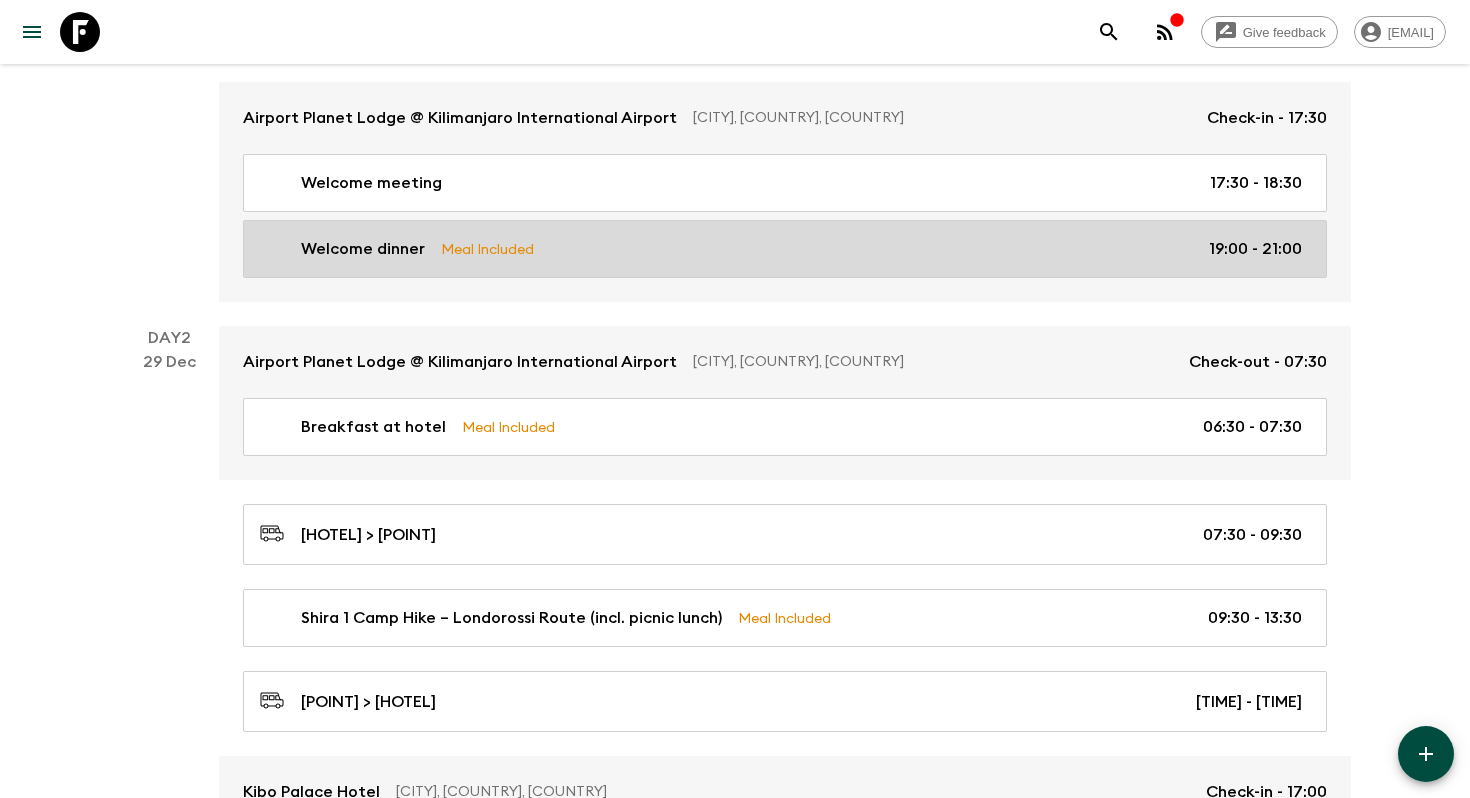 scroll, scrollTop: 429, scrollLeft: 0, axis: vertical 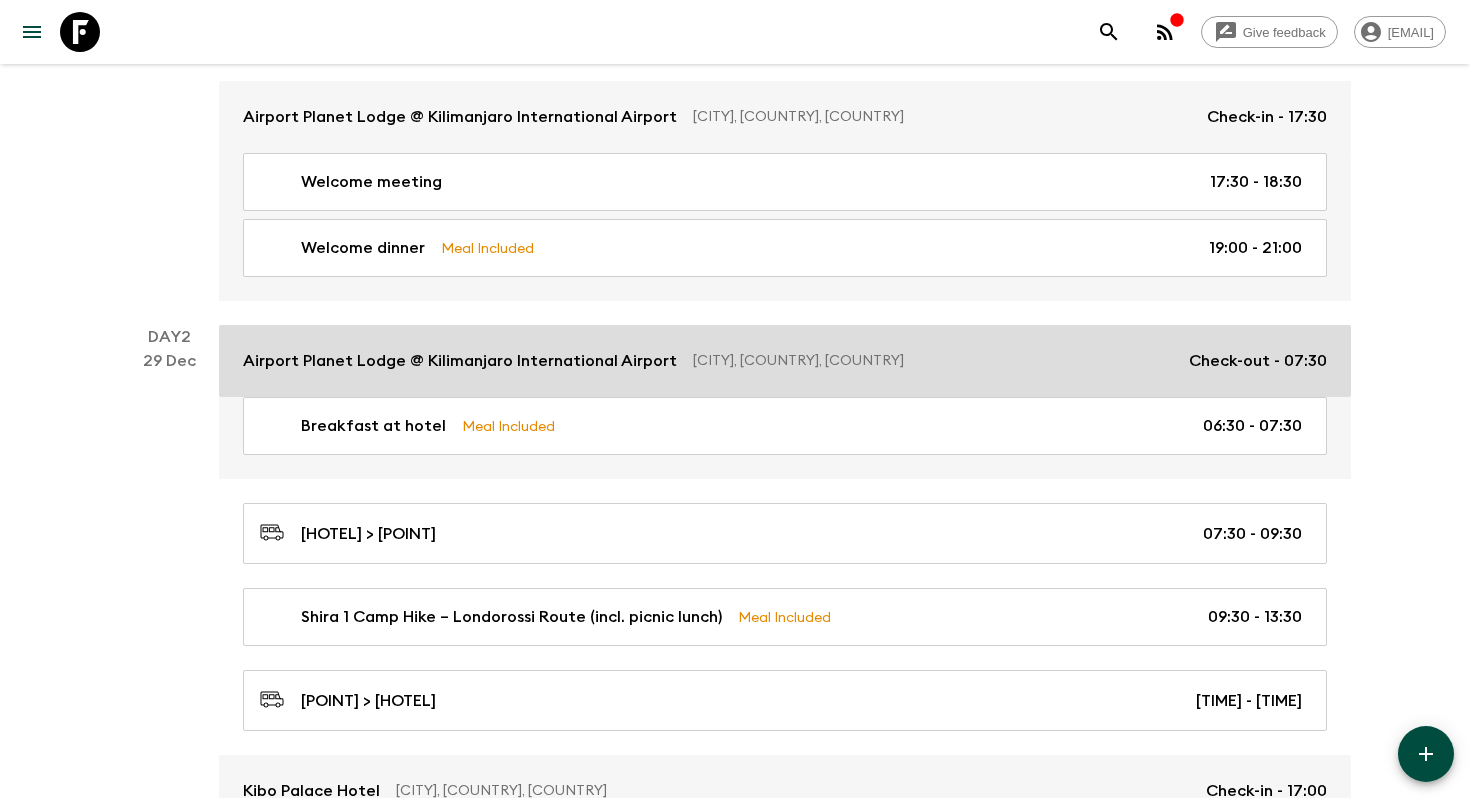 click on "Kilimanjaro, Tanzania, United Republic of" at bounding box center [933, 361] 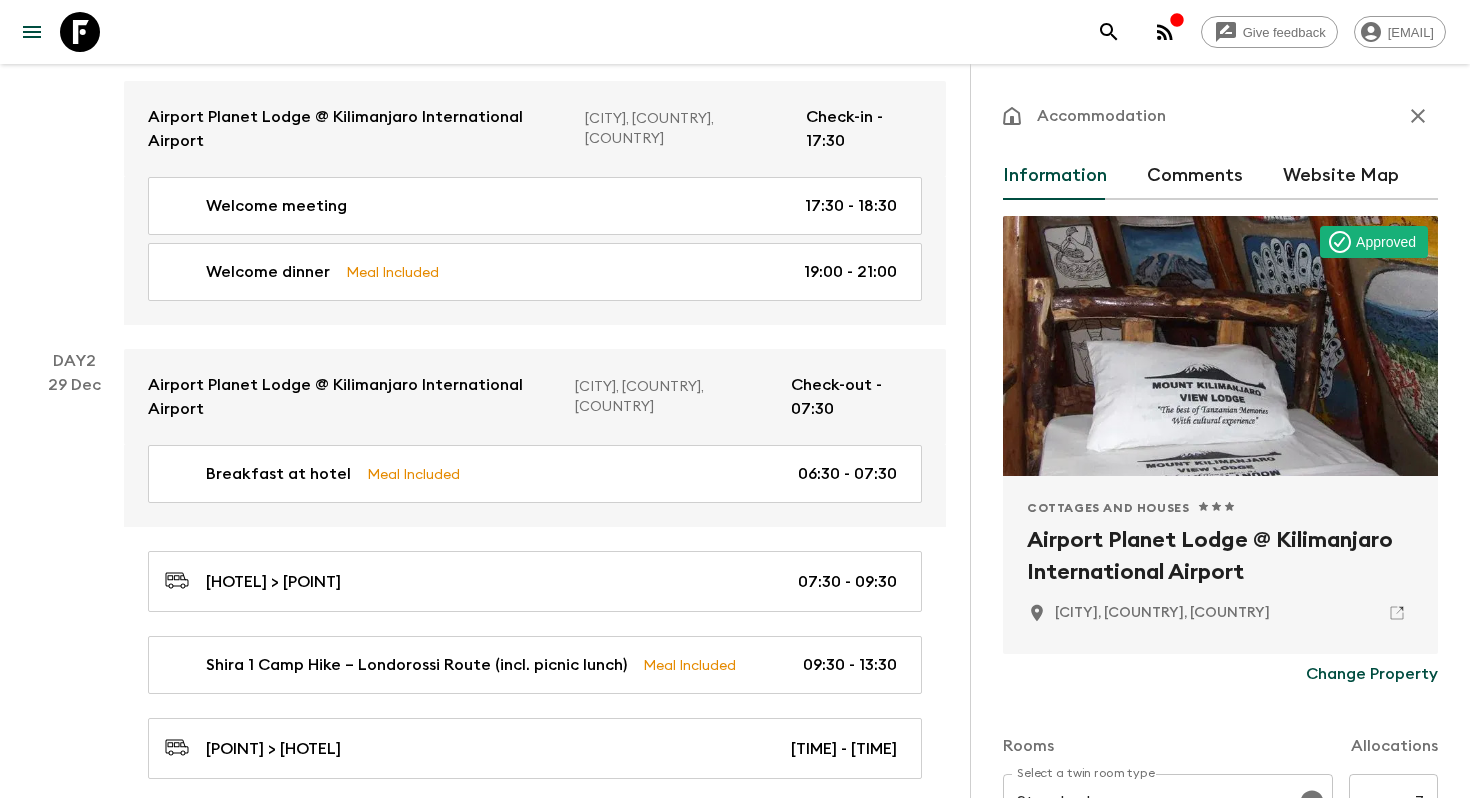 click on "Airport Planet Lodge @ Kilimanjaro International Airport" at bounding box center [1220, 556] 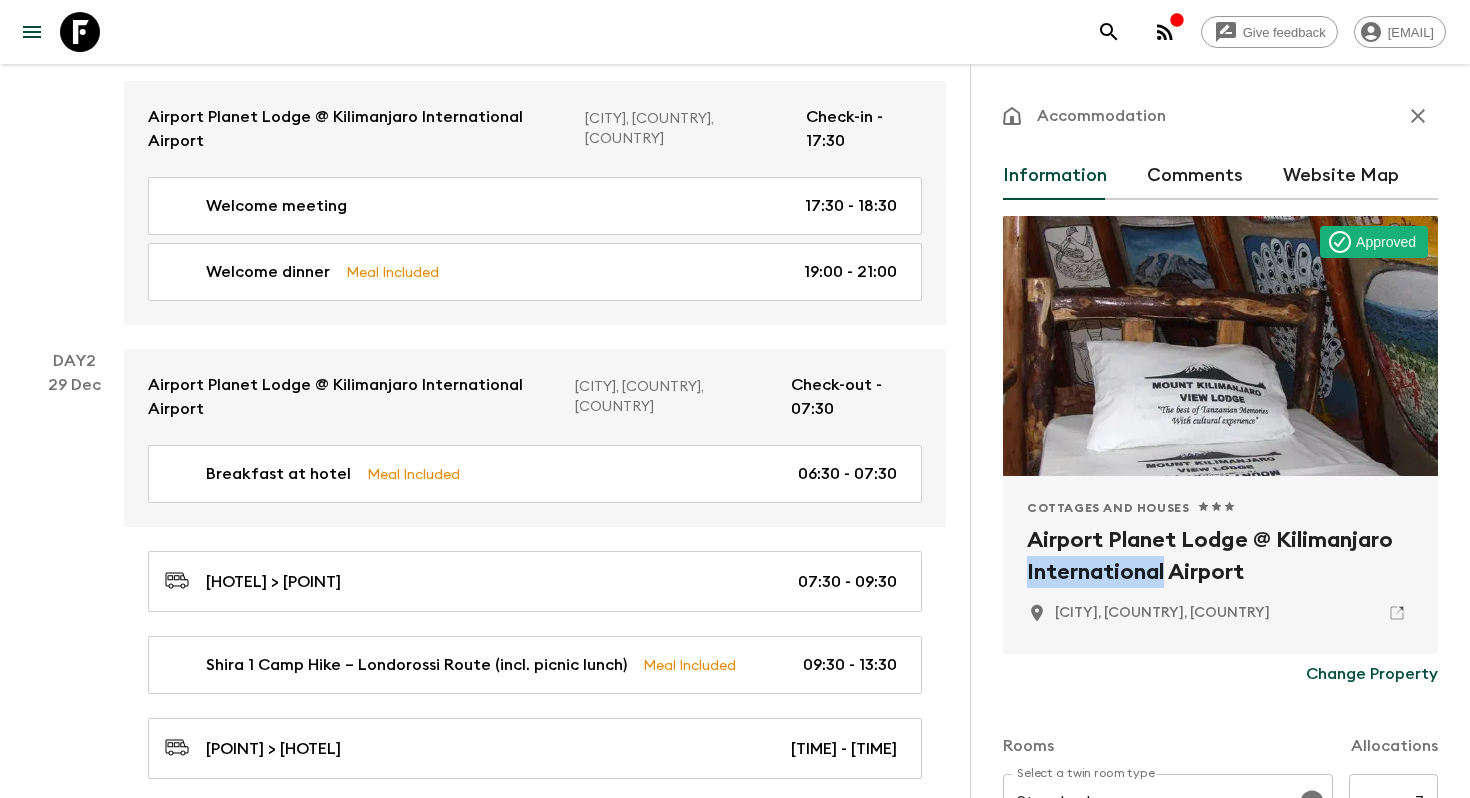 click on "Airport Planet Lodge @ Kilimanjaro International Airport" at bounding box center [1220, 556] 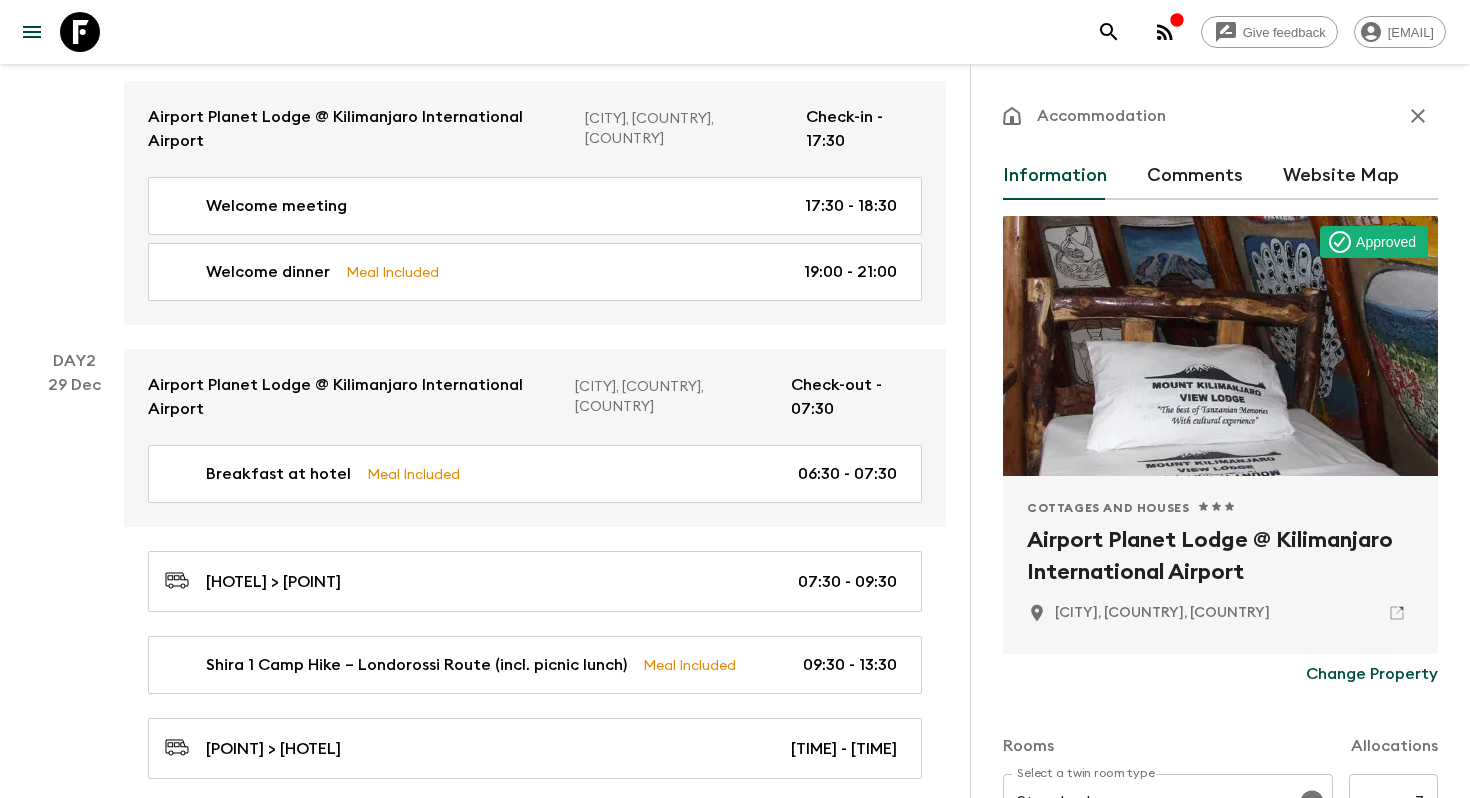click on "Airport Planet Lodge @ Kilimanjaro International Airport" at bounding box center (1220, 556) 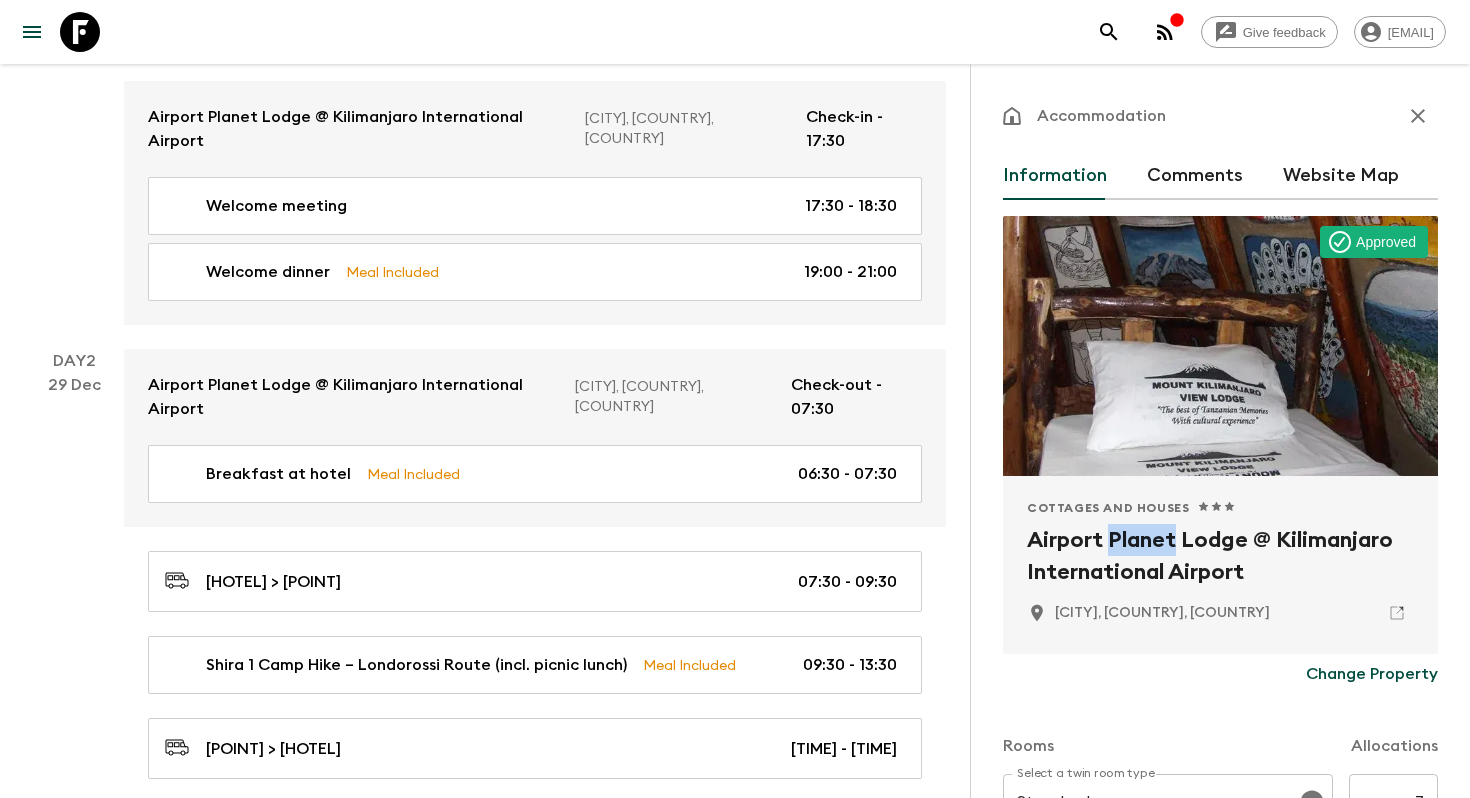 click on "Airport Planet Lodge @ Kilimanjaro International Airport" at bounding box center (1220, 556) 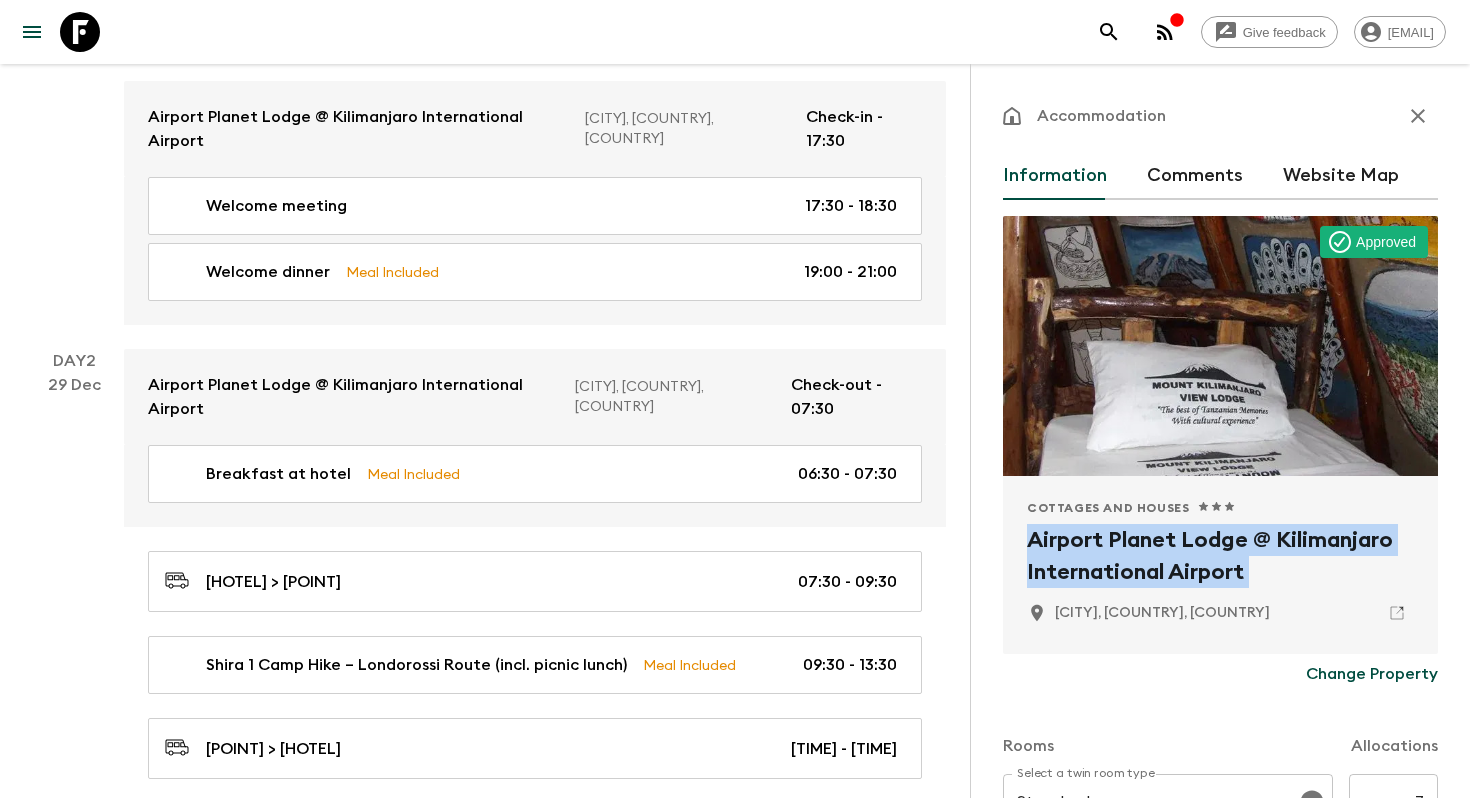 click on "Airport Planet Lodge @ Kilimanjaro International Airport" at bounding box center (1220, 556) 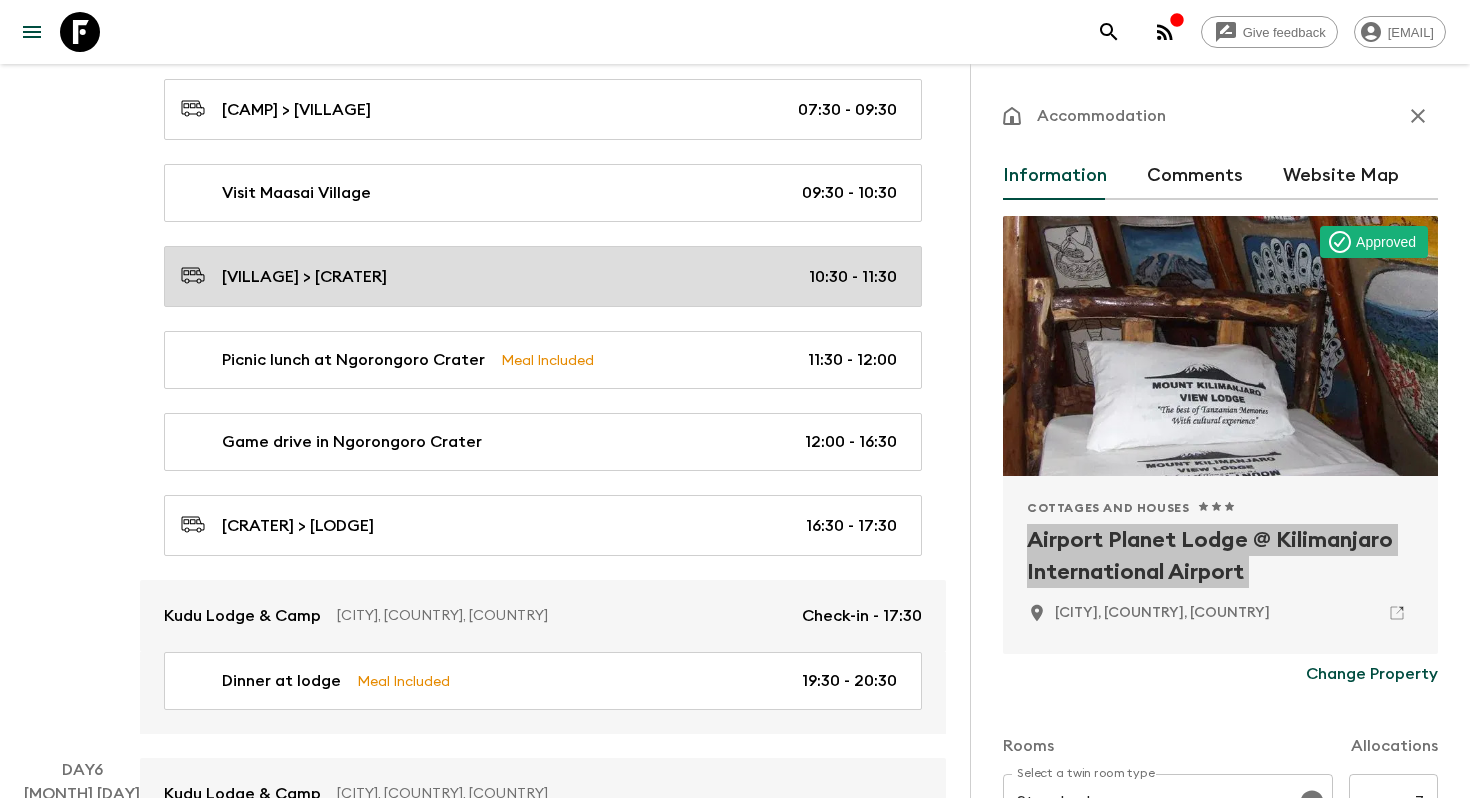 scroll, scrollTop: 2651, scrollLeft: 0, axis: vertical 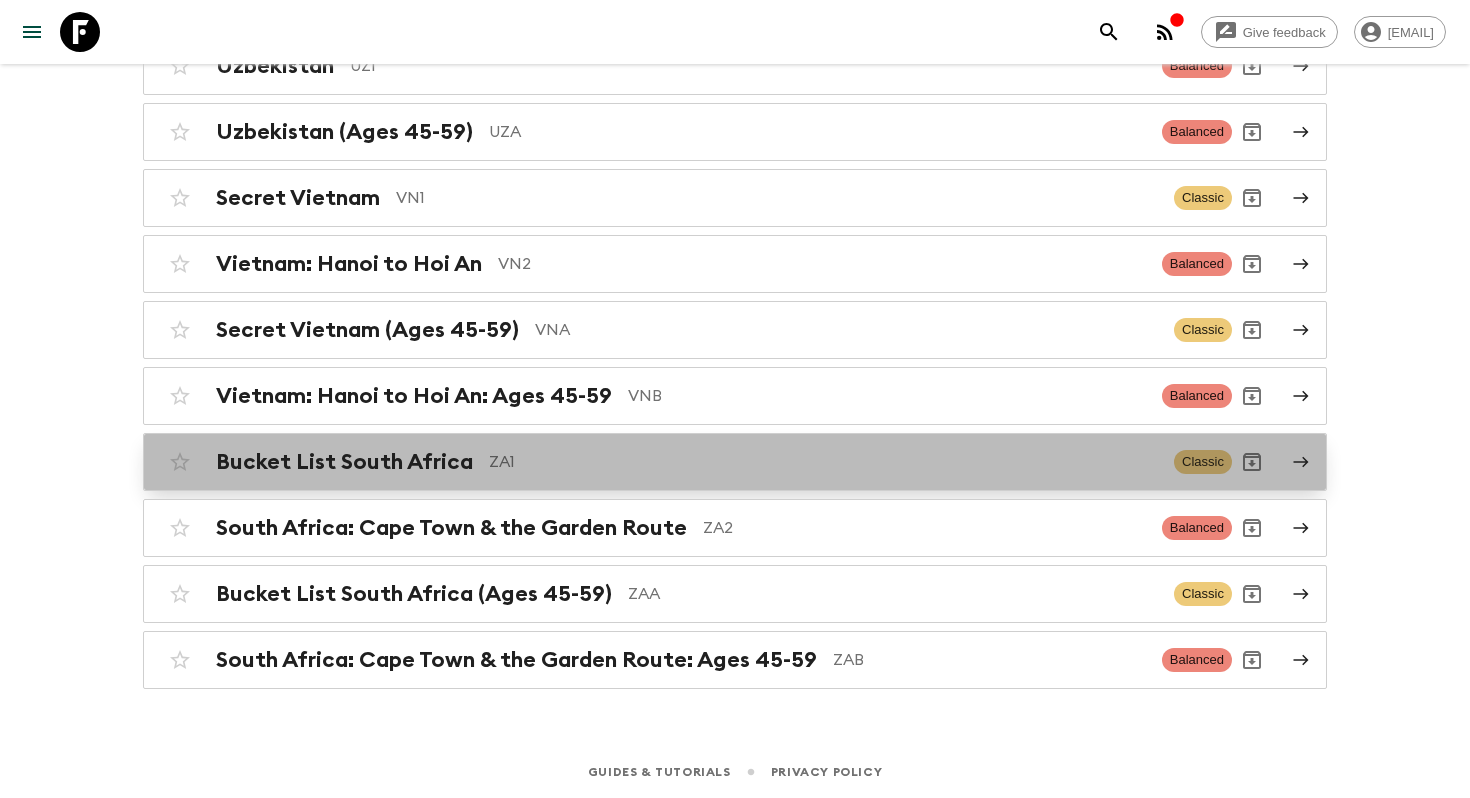 click on "ZA1" at bounding box center [823, 462] 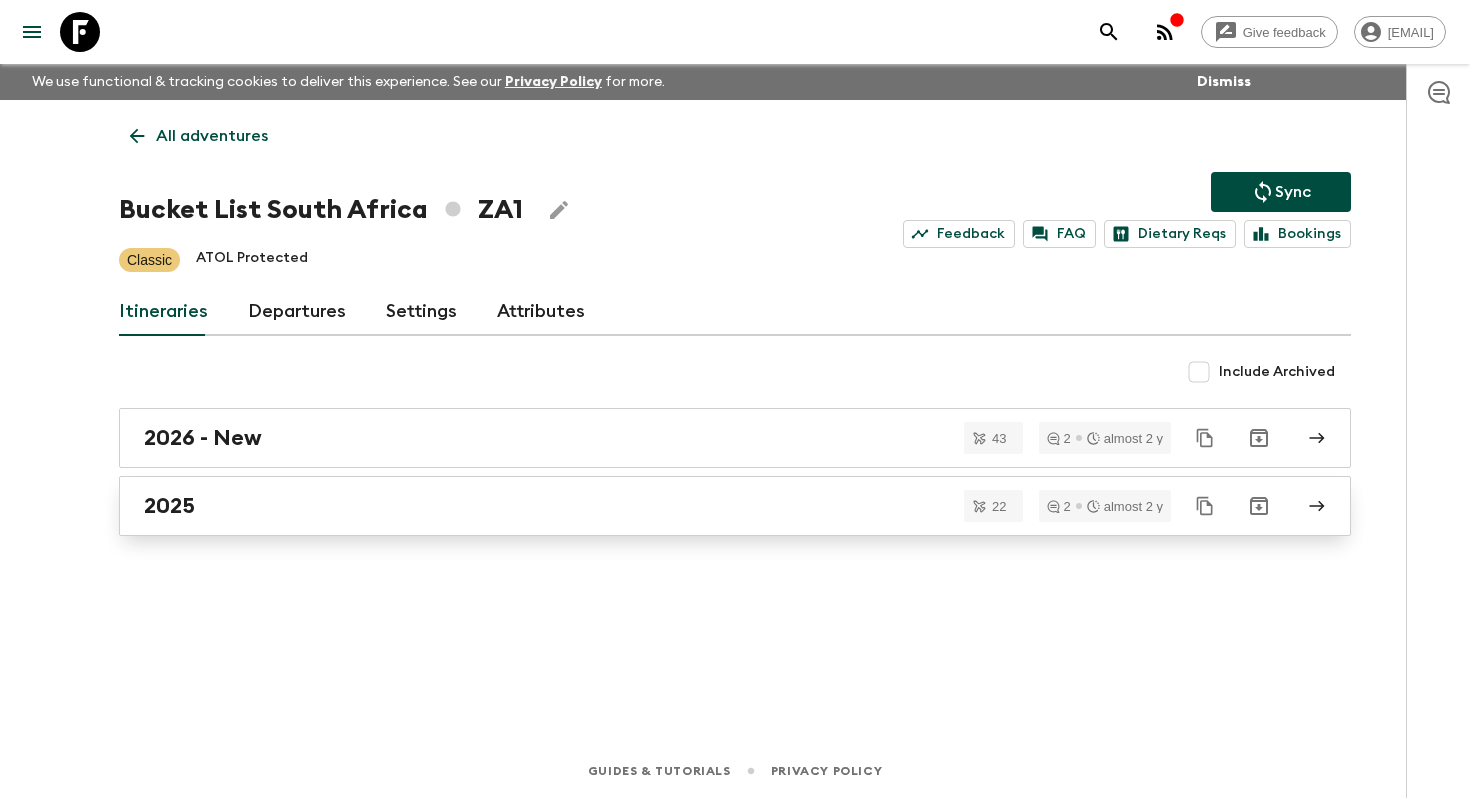 click on "2025" at bounding box center (716, 506) 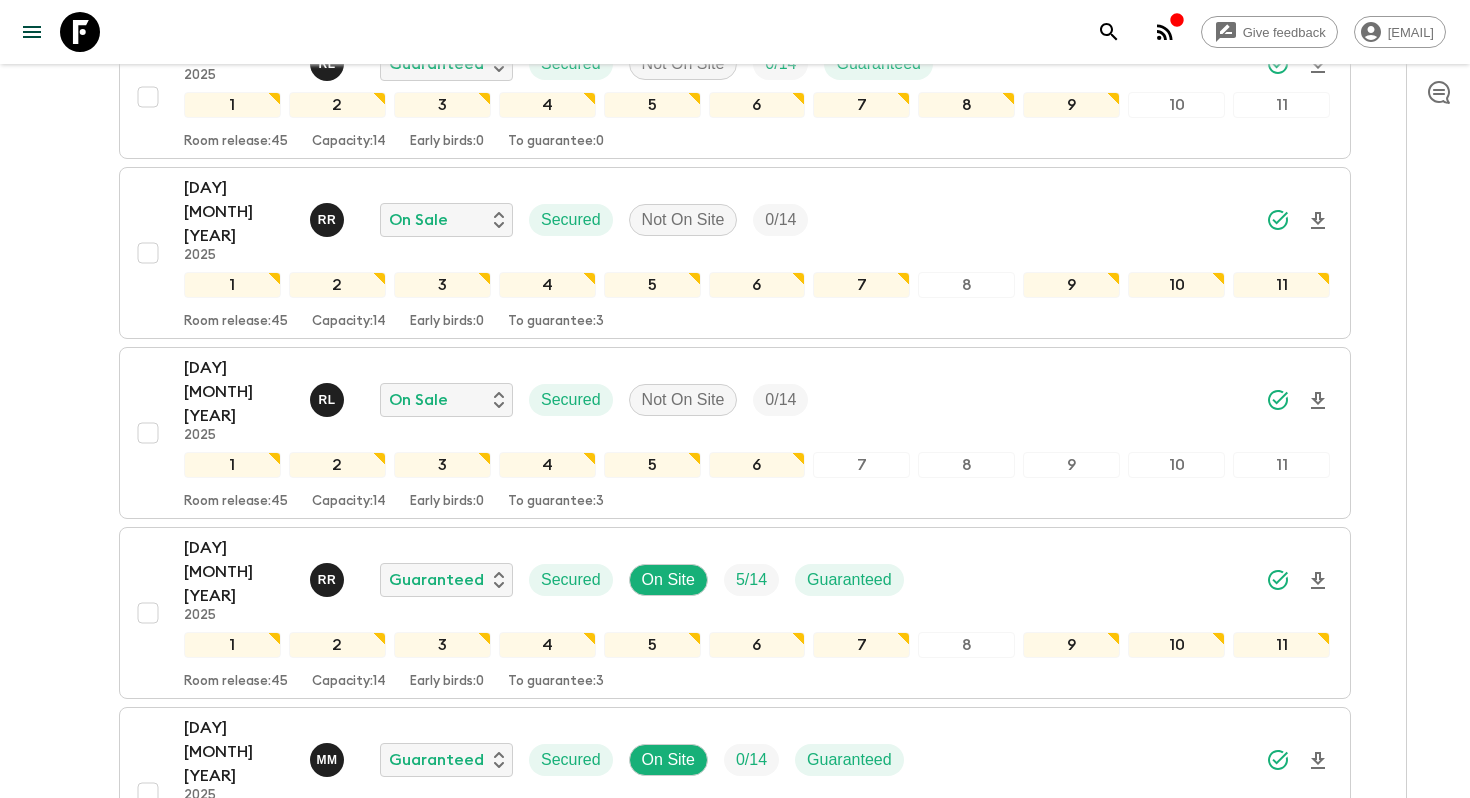 scroll, scrollTop: 2706, scrollLeft: 0, axis: vertical 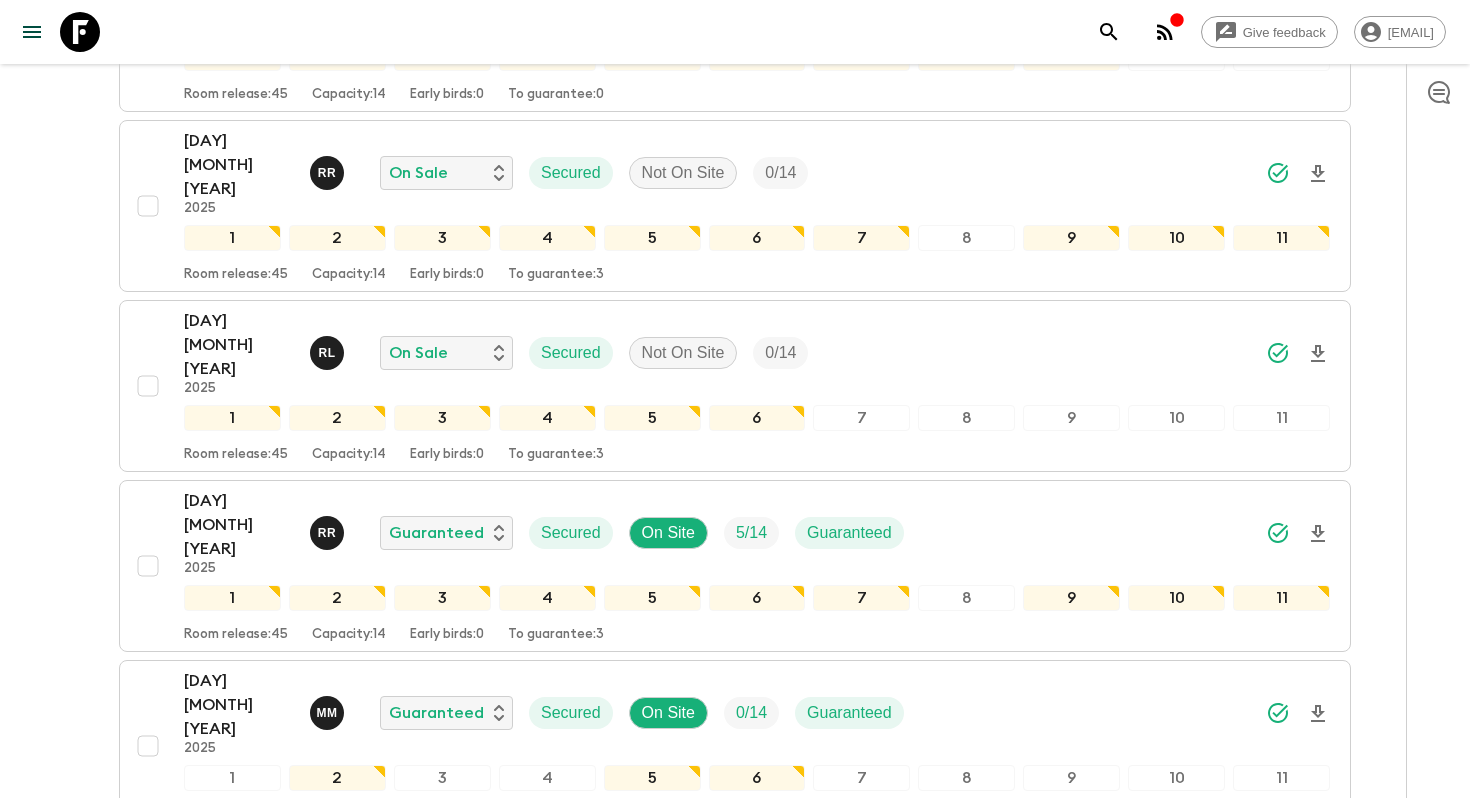 click on "[DAY] [MONTH] [YEAR]" at bounding box center (239, 1065) 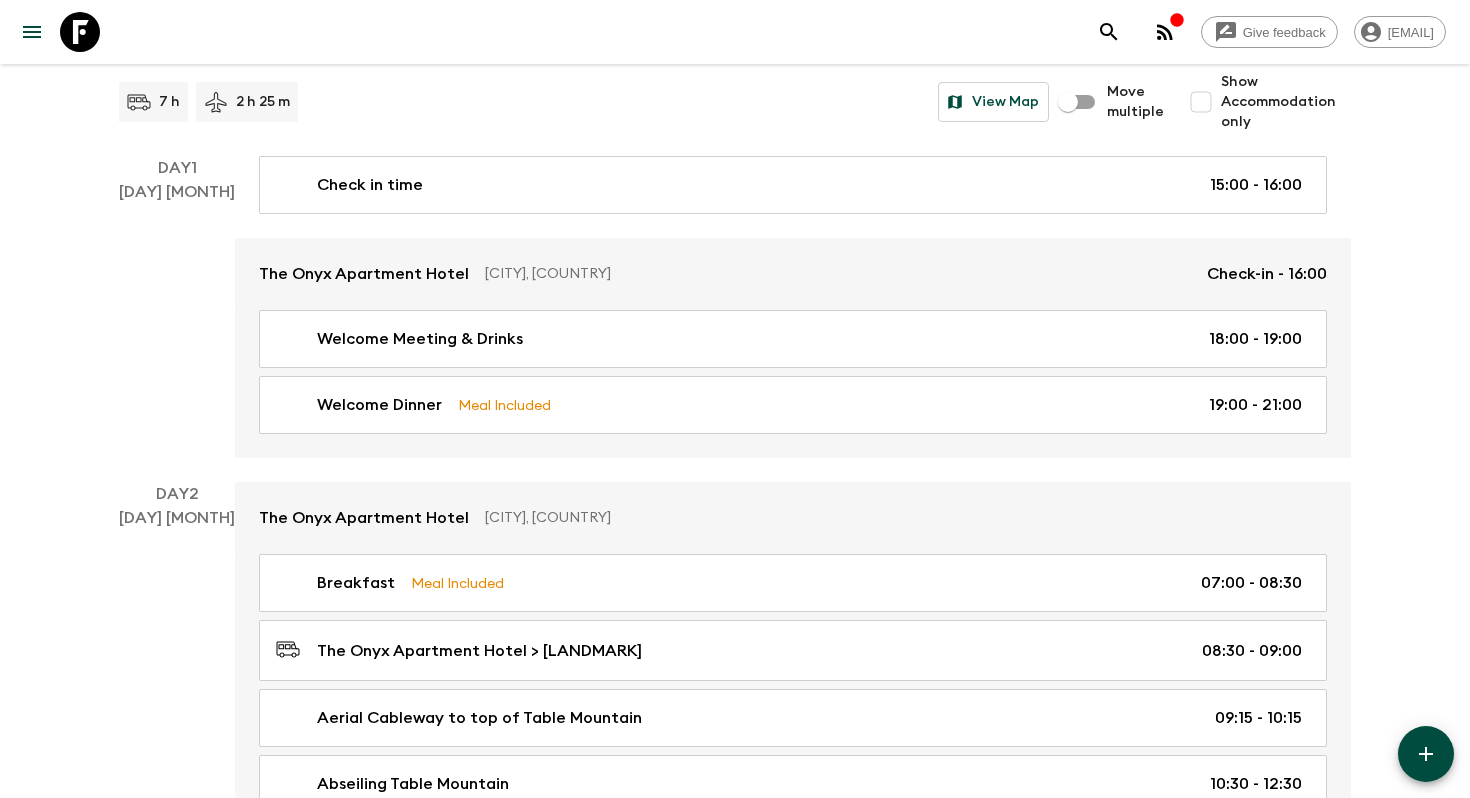 scroll, scrollTop: 273, scrollLeft: 0, axis: vertical 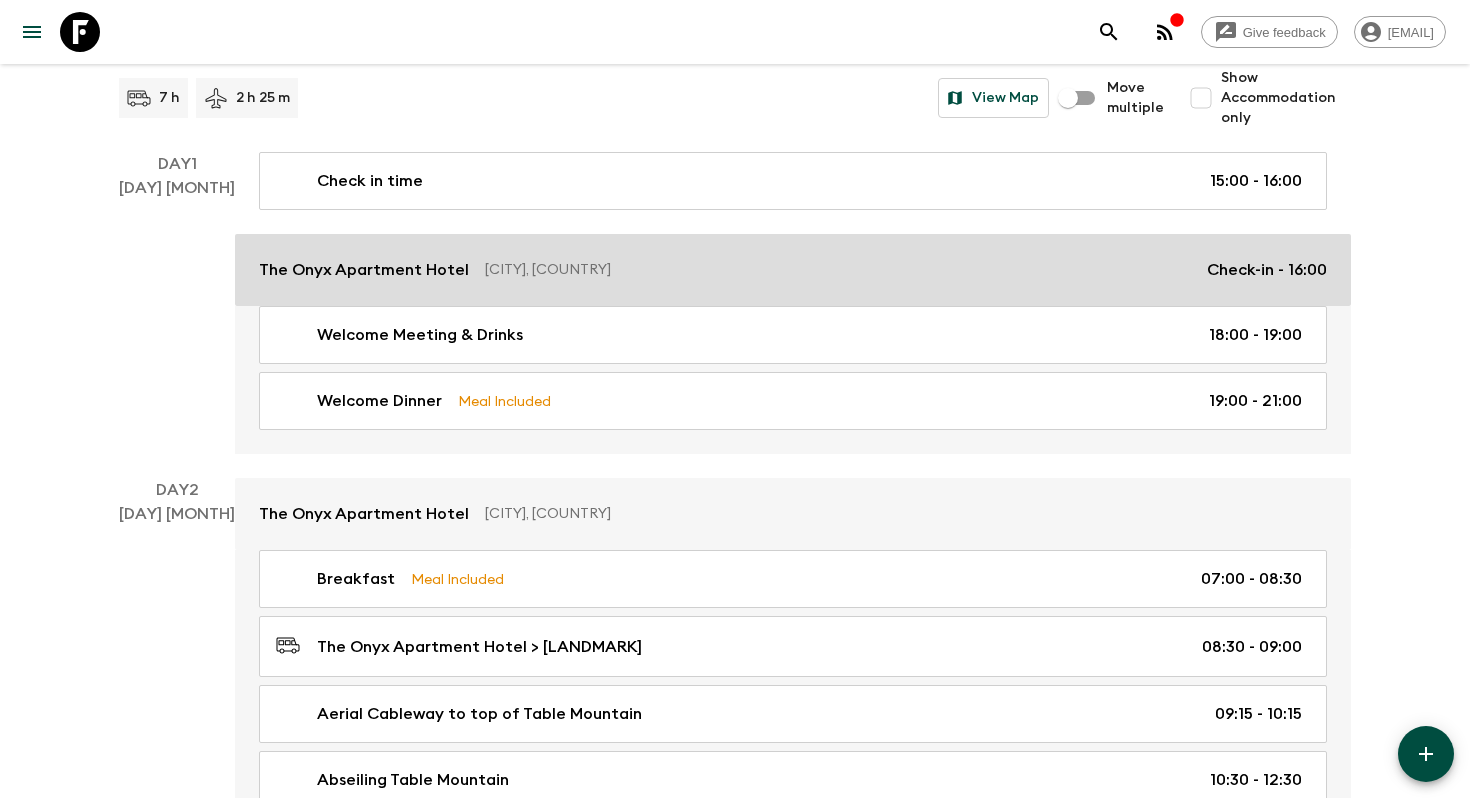 click on "[PLACE] [CITY], [COUNTRY] Check-in - [TIME]" at bounding box center [793, 270] 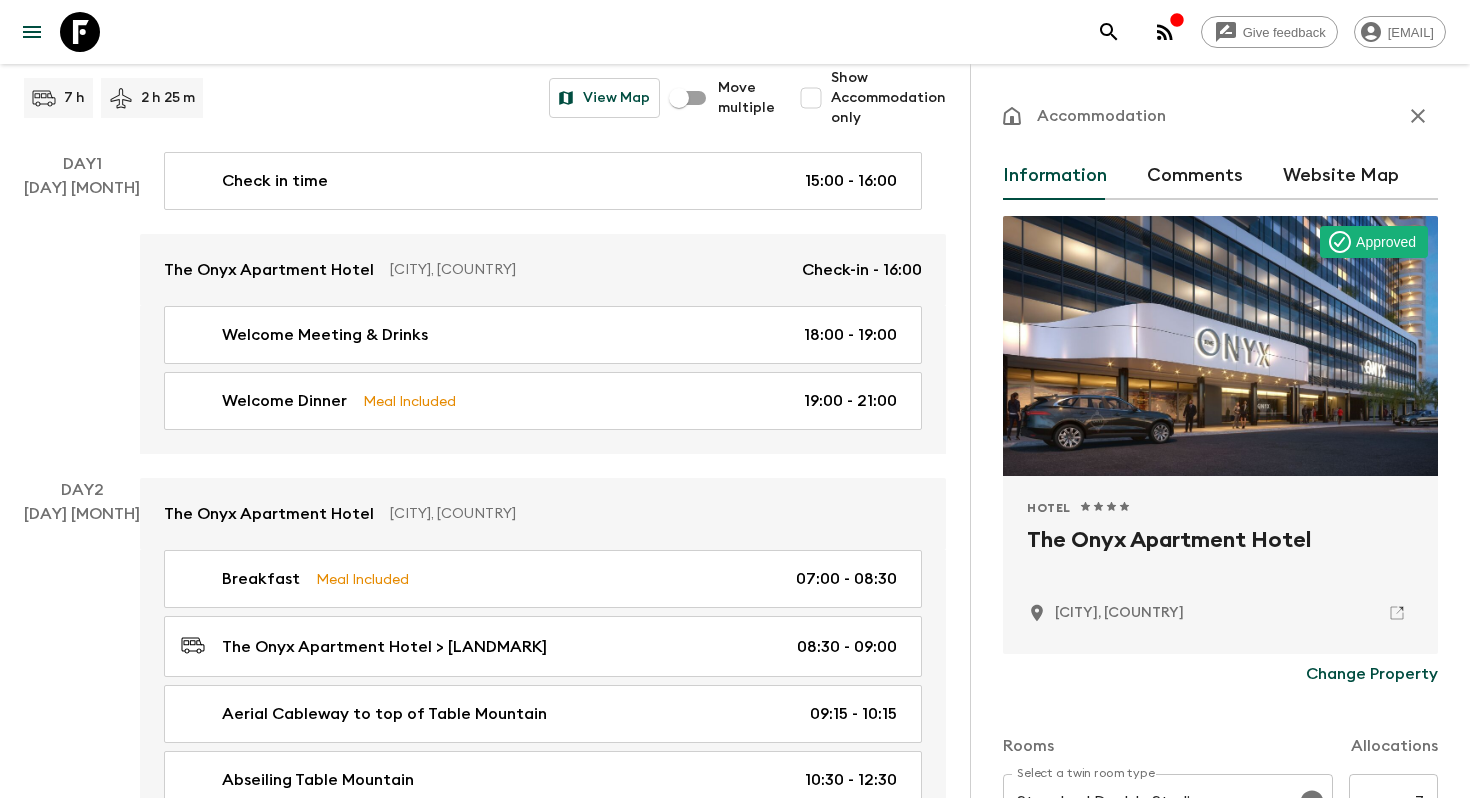 click on "The Onyx Apartment Hotel" at bounding box center [1220, 556] 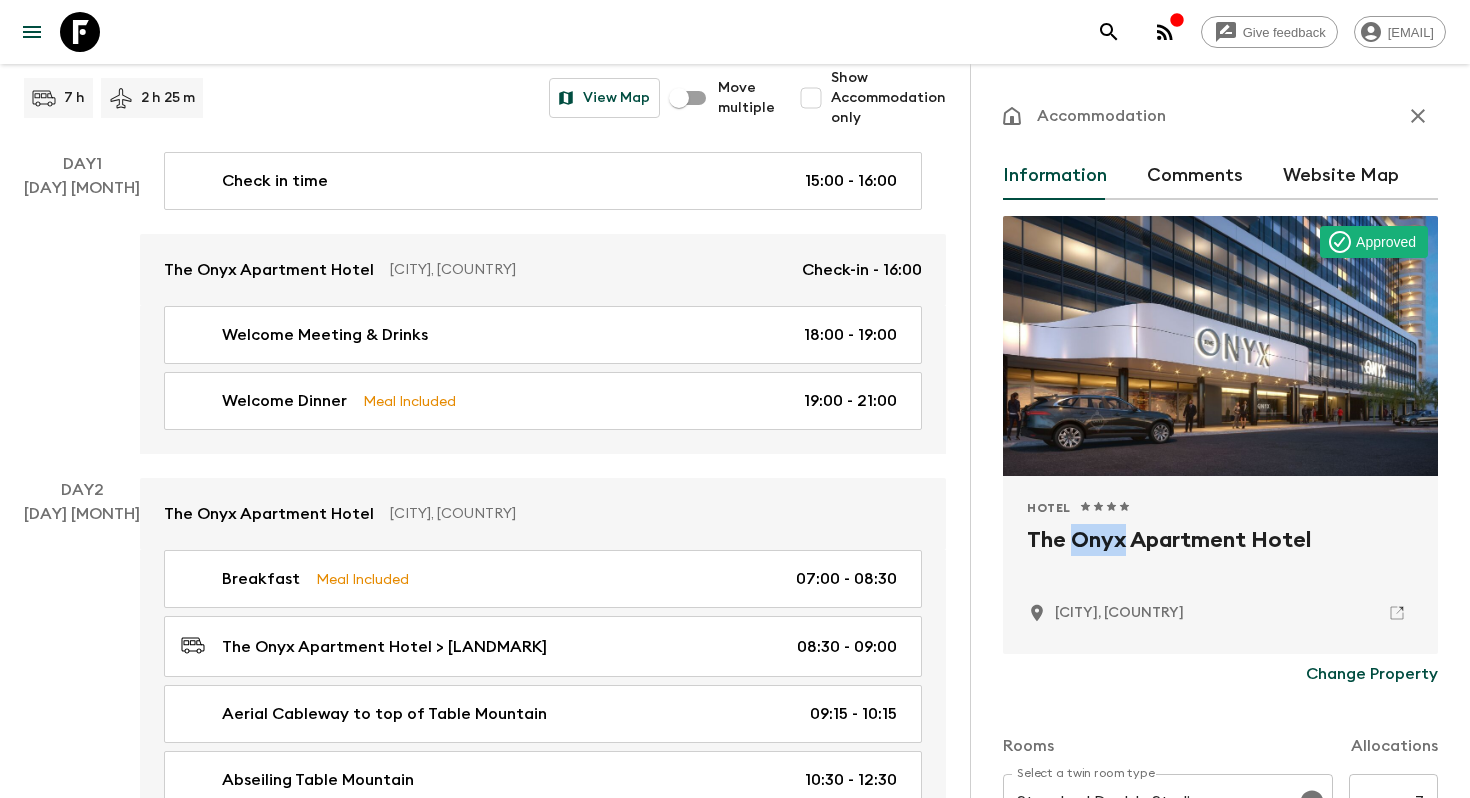 click on "The Onyx Apartment Hotel" at bounding box center (1220, 556) 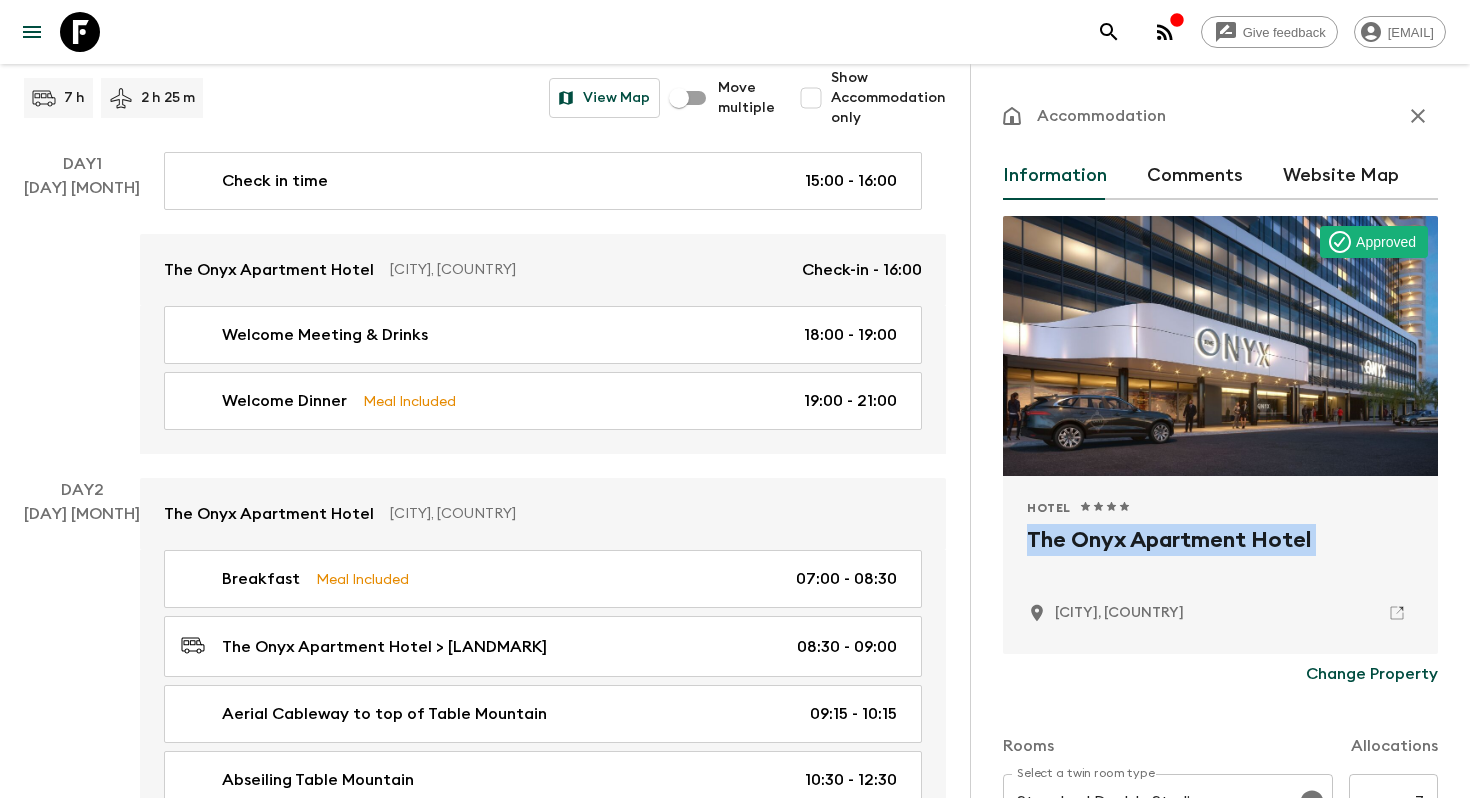 click on "The Onyx Apartment Hotel" at bounding box center [1220, 556] 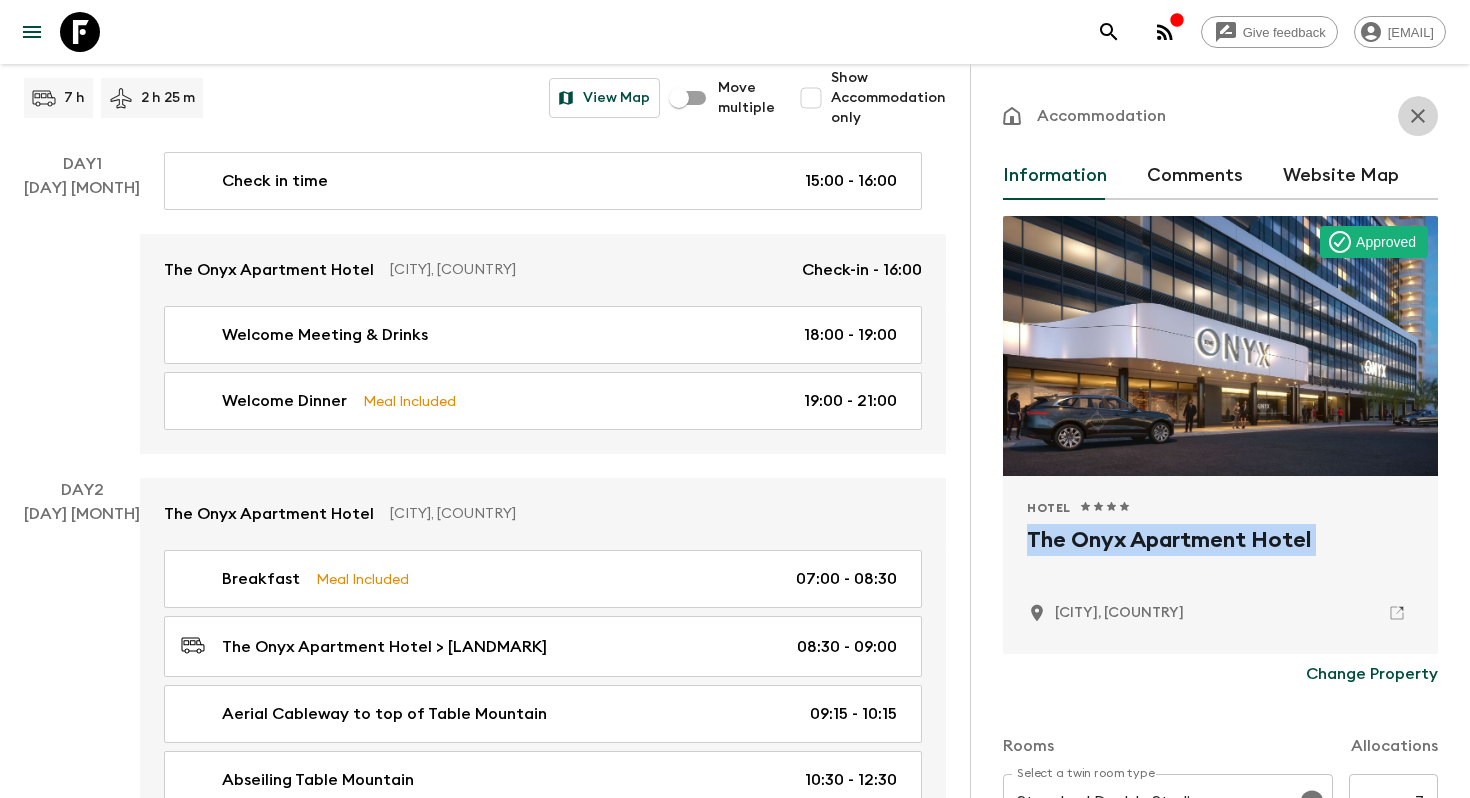 click 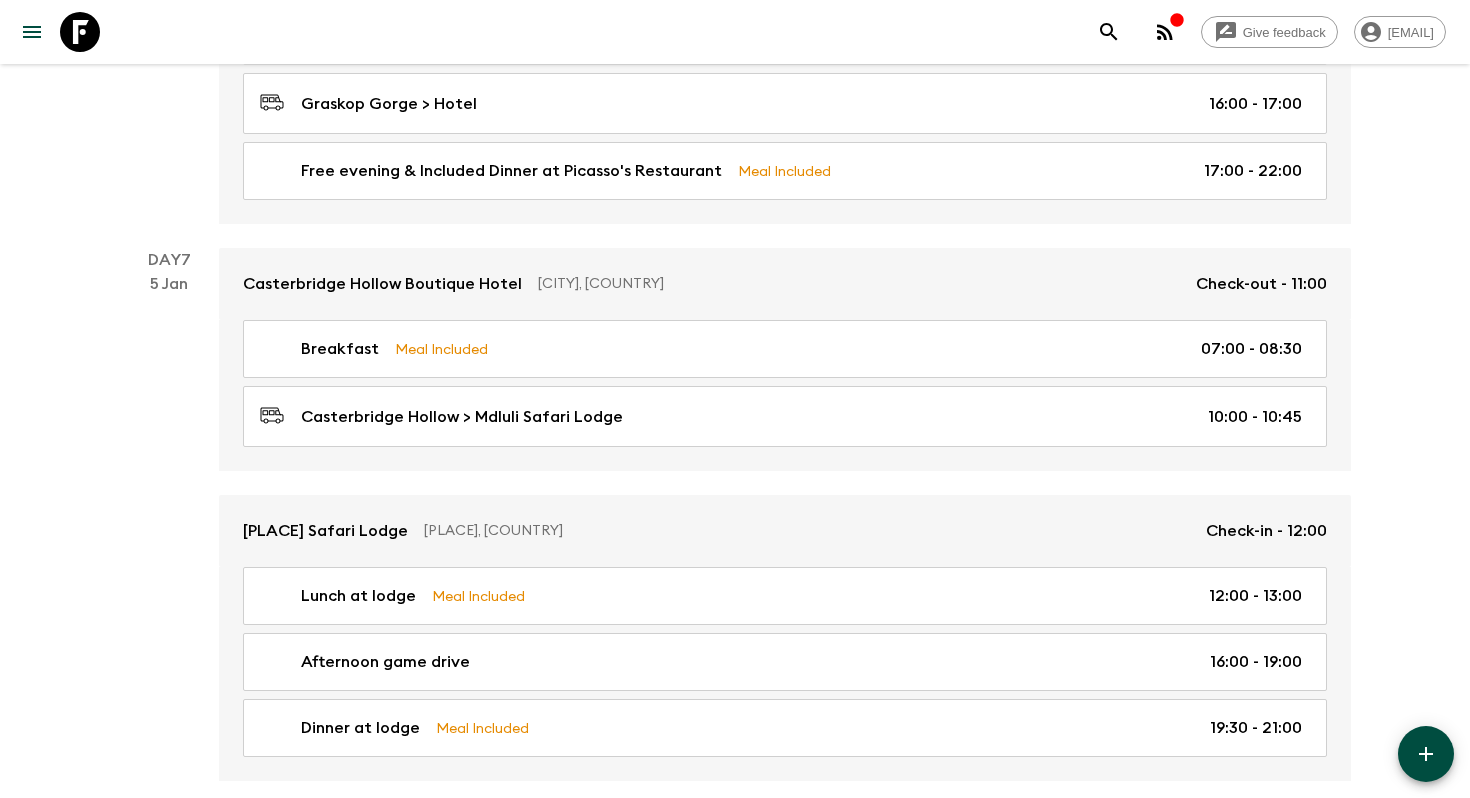 scroll, scrollTop: 3344, scrollLeft: 0, axis: vertical 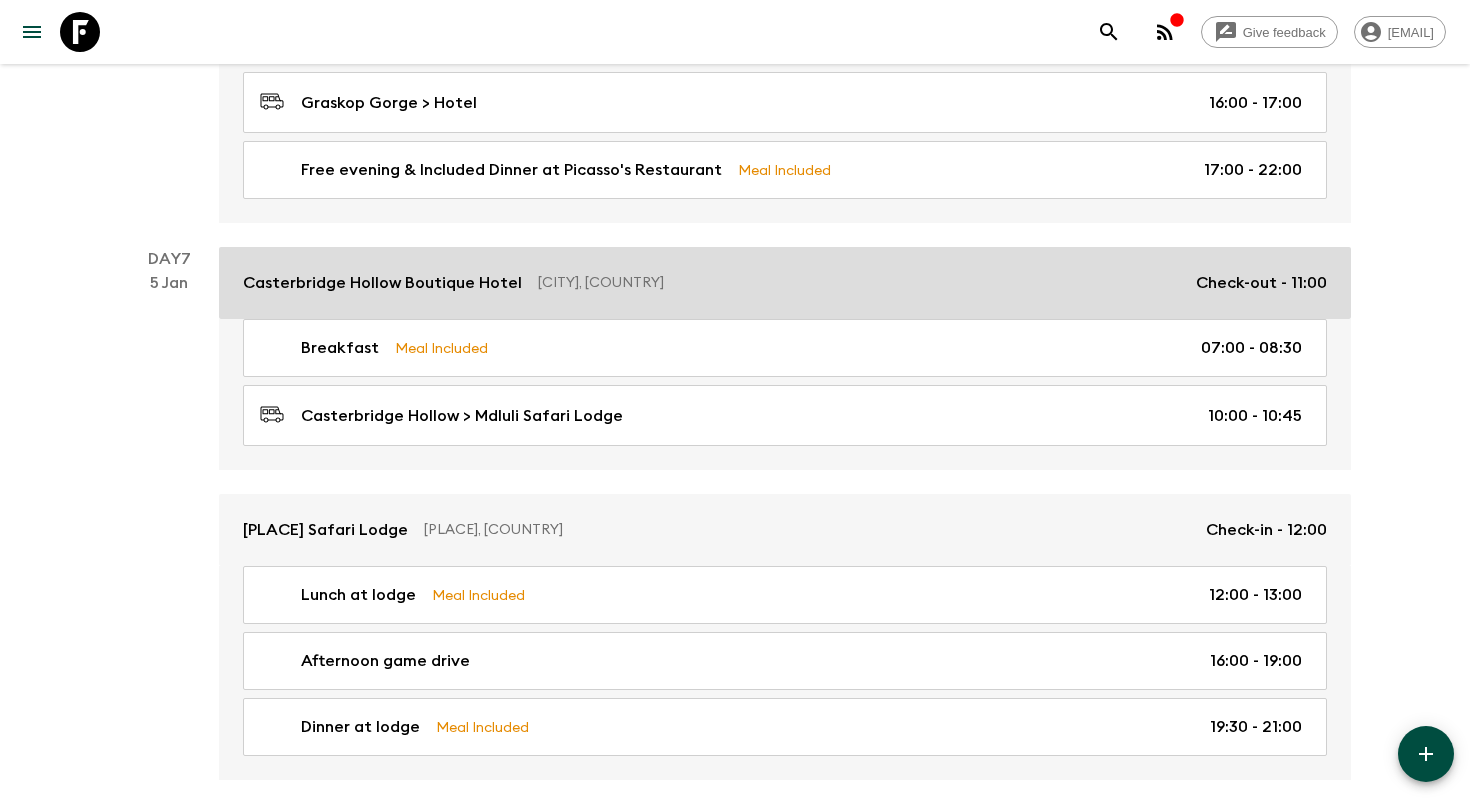 click on "Casterbridge Hollow Boutique Hotel" at bounding box center (382, 283) 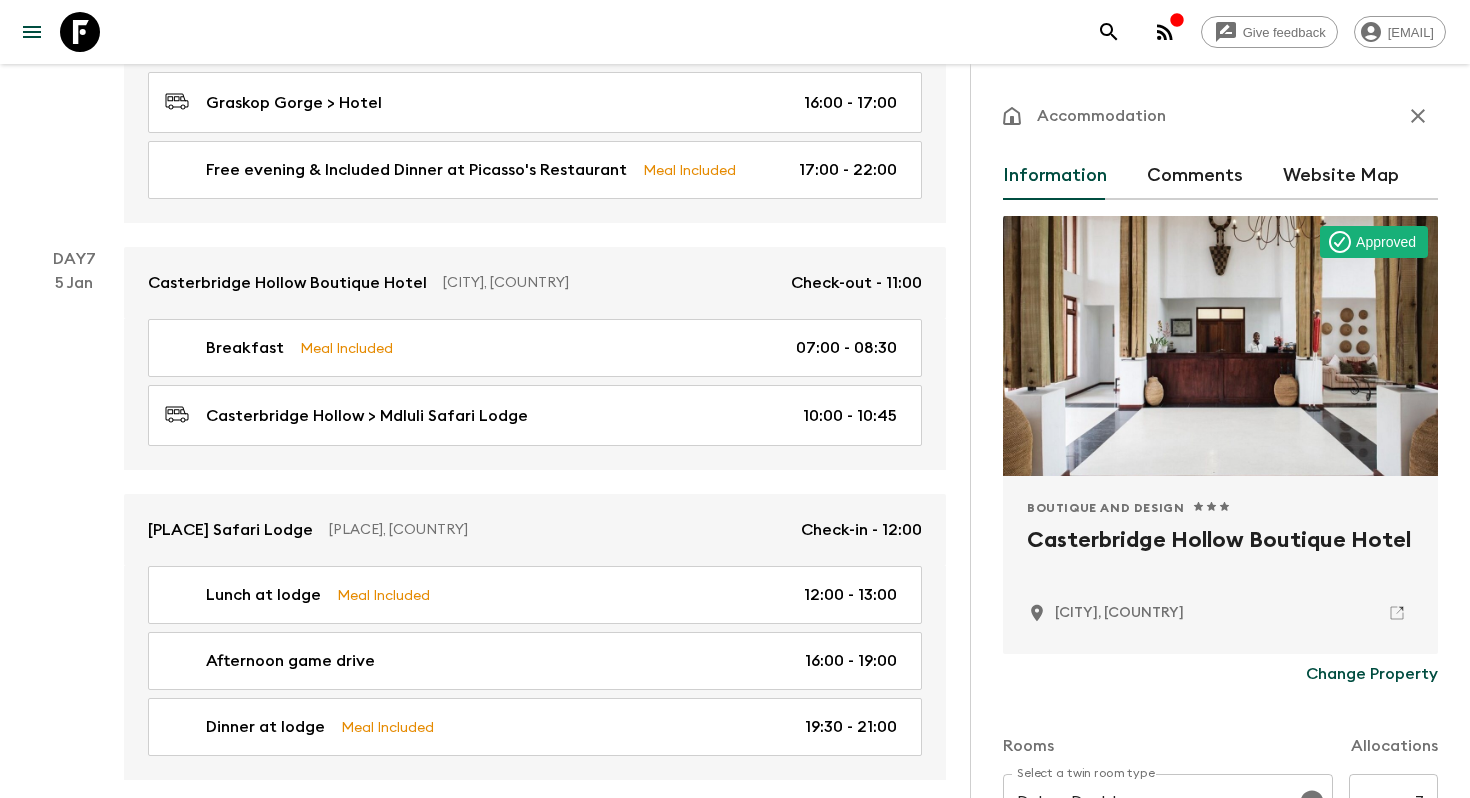 click on "Casterbridge Hollow Boutique Hotel" at bounding box center (1220, 556) 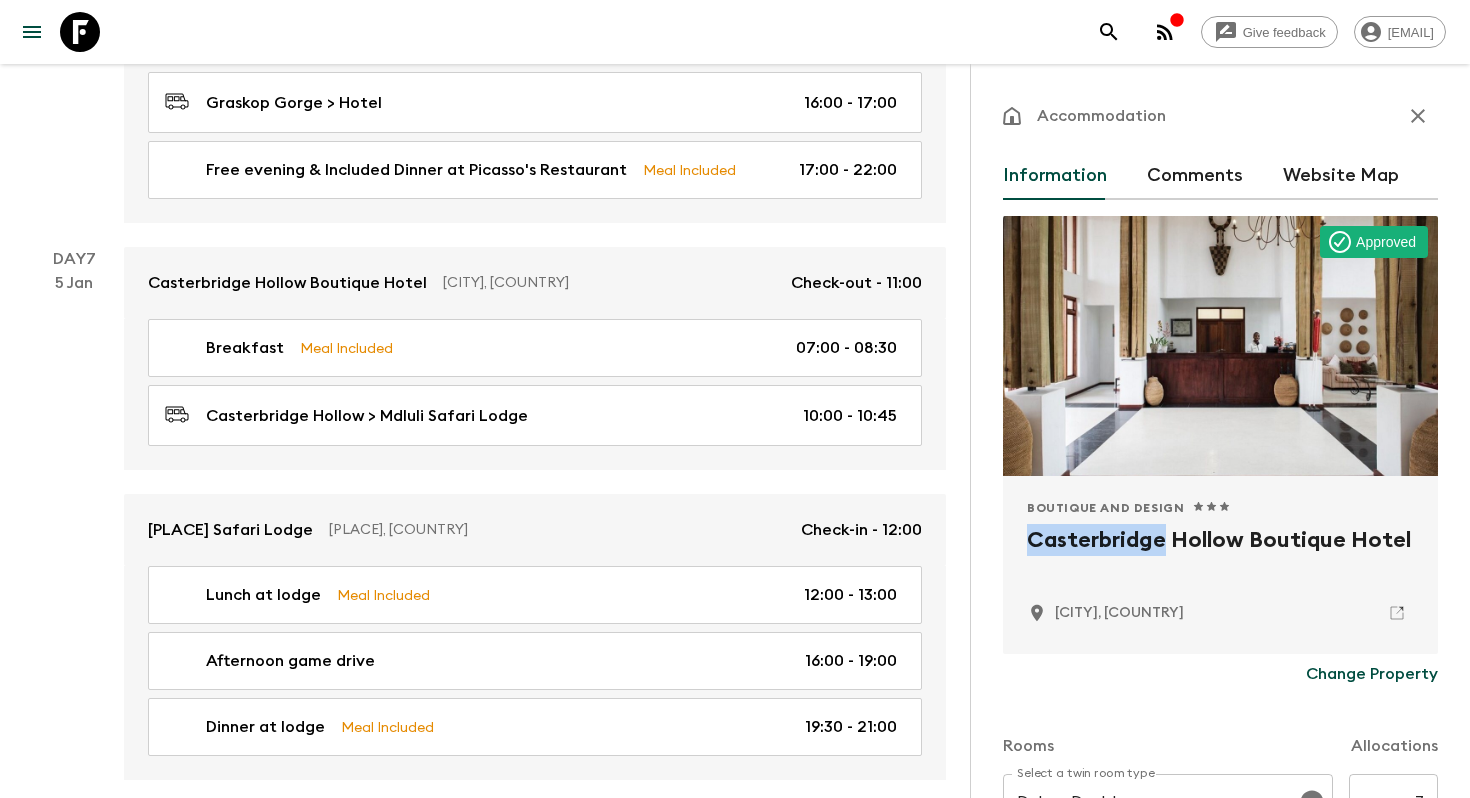 click on "Casterbridge Hollow Boutique Hotel" at bounding box center (1220, 556) 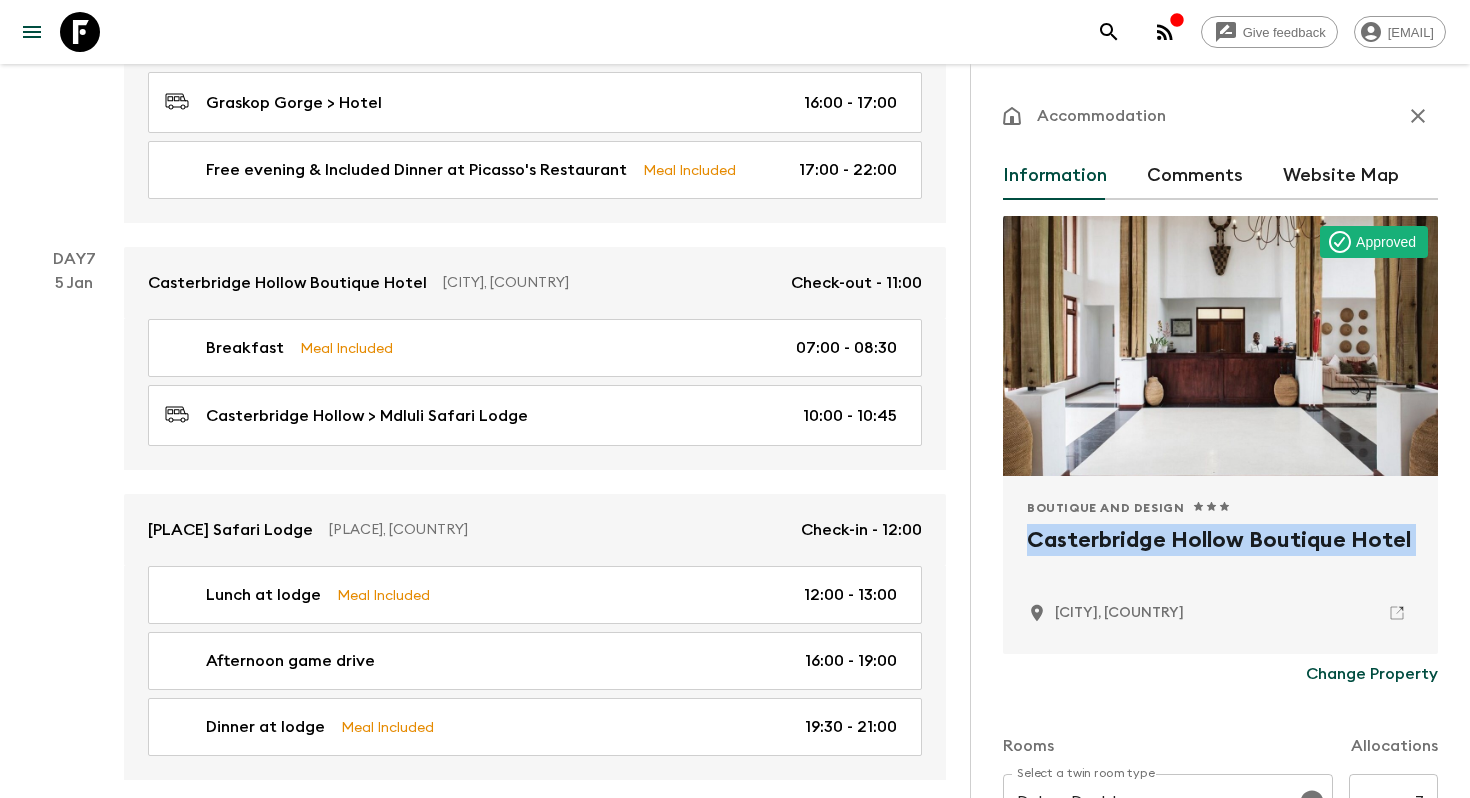 click on "Casterbridge Hollow Boutique Hotel" at bounding box center [1220, 556] 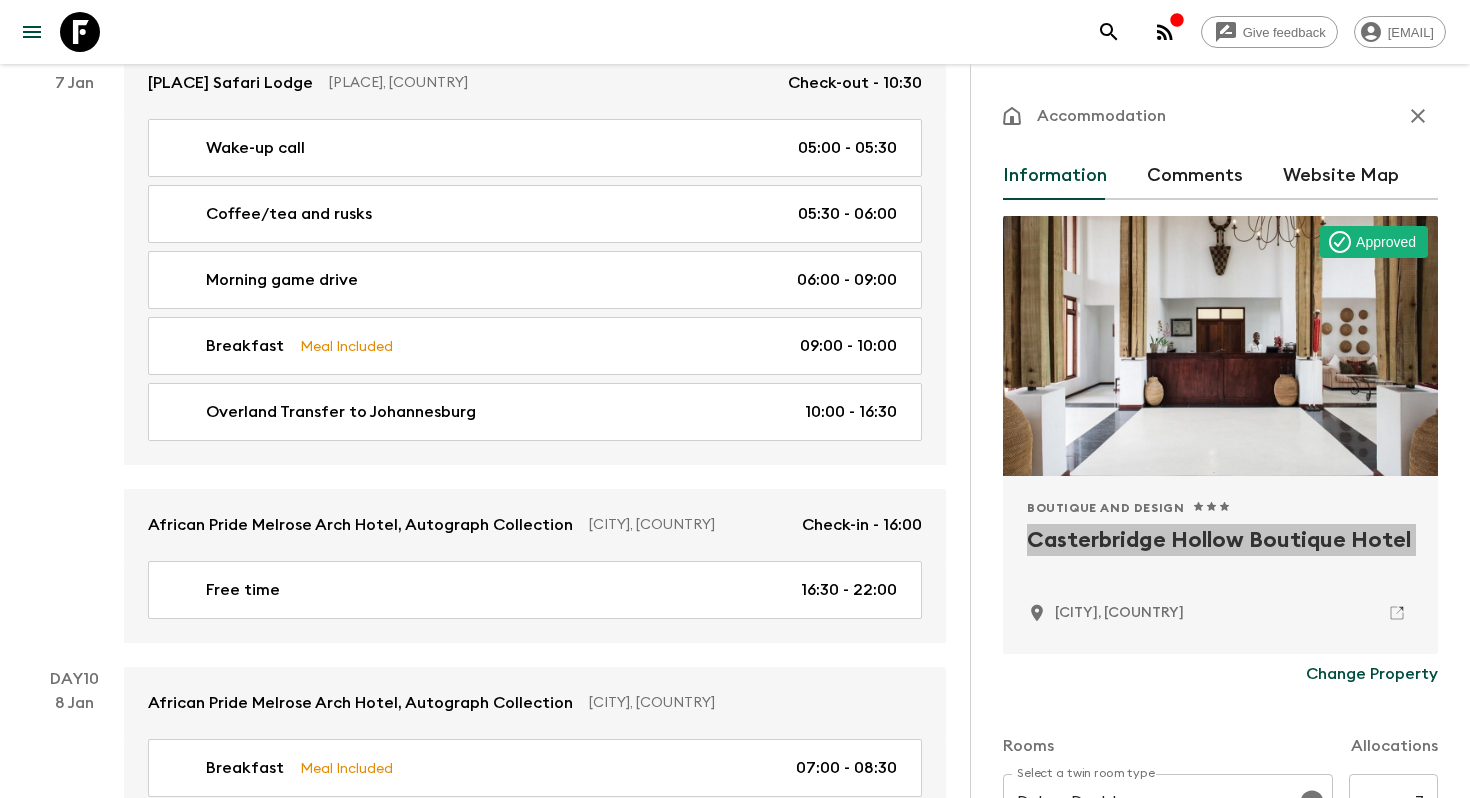 scroll, scrollTop: 4540, scrollLeft: 0, axis: vertical 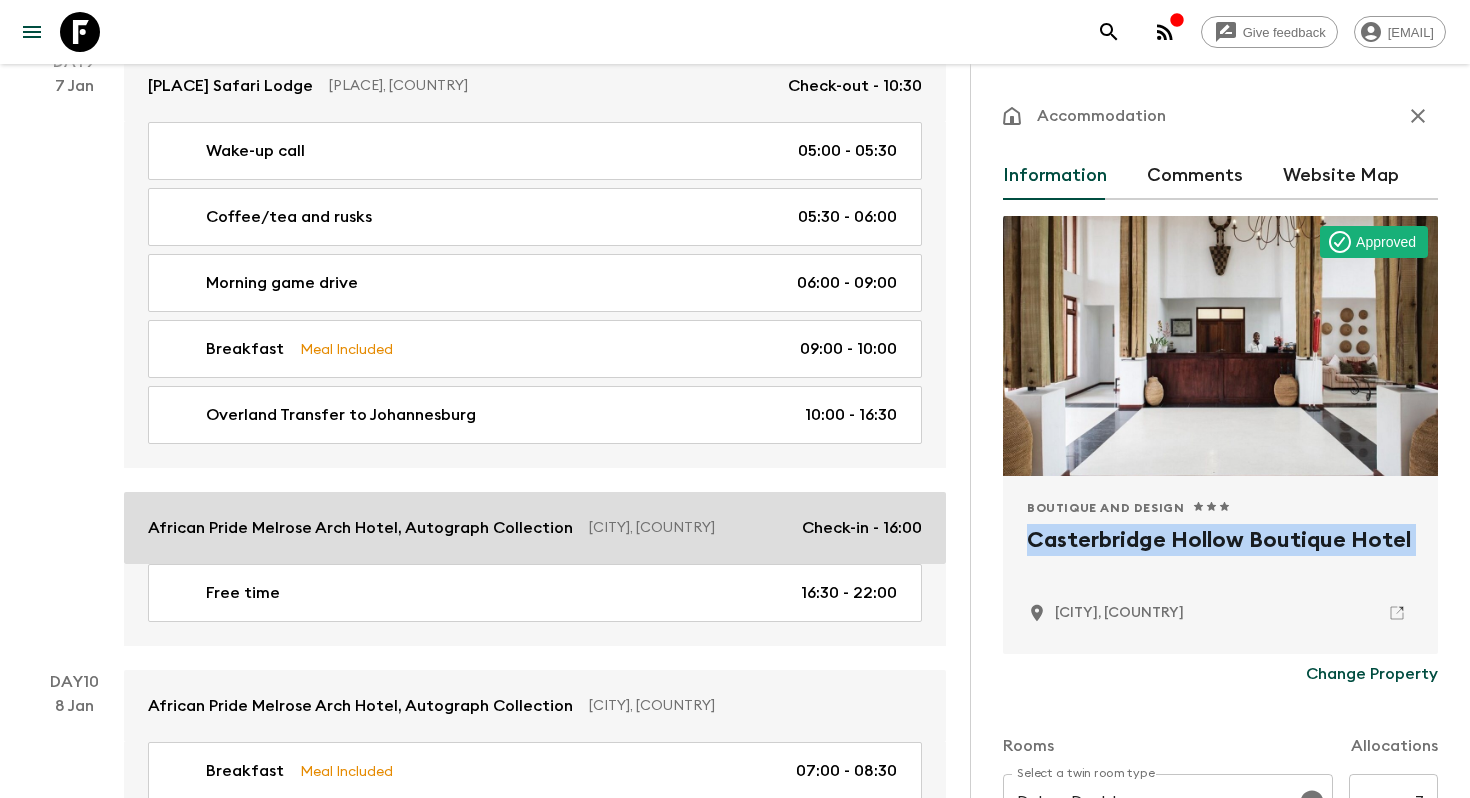 click on "African Pride Melrose Arch Hotel, Autograph Collection" at bounding box center [360, 528] 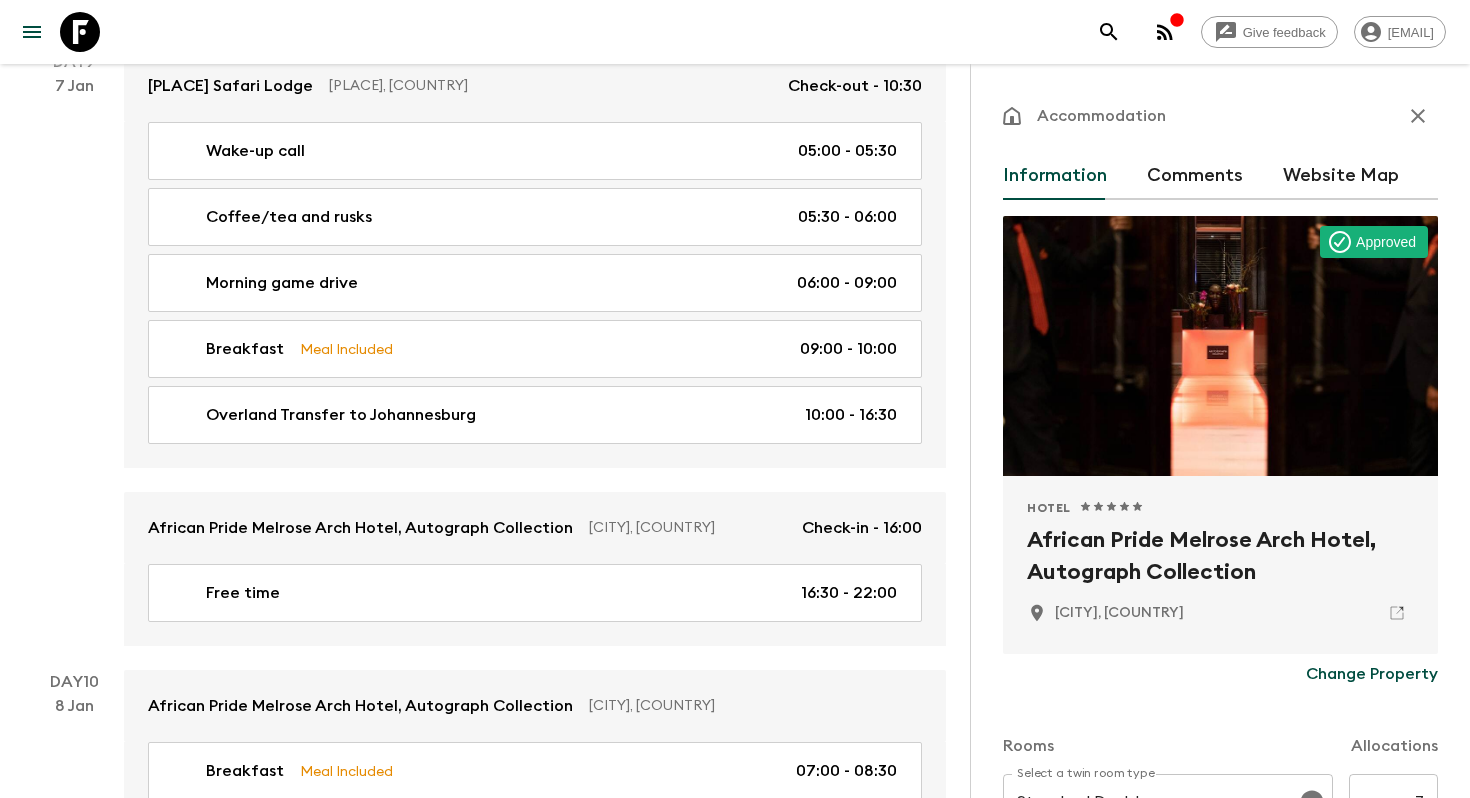 click on "African Pride Melrose Arch Hotel, Autograph Collection" at bounding box center (1220, 556) 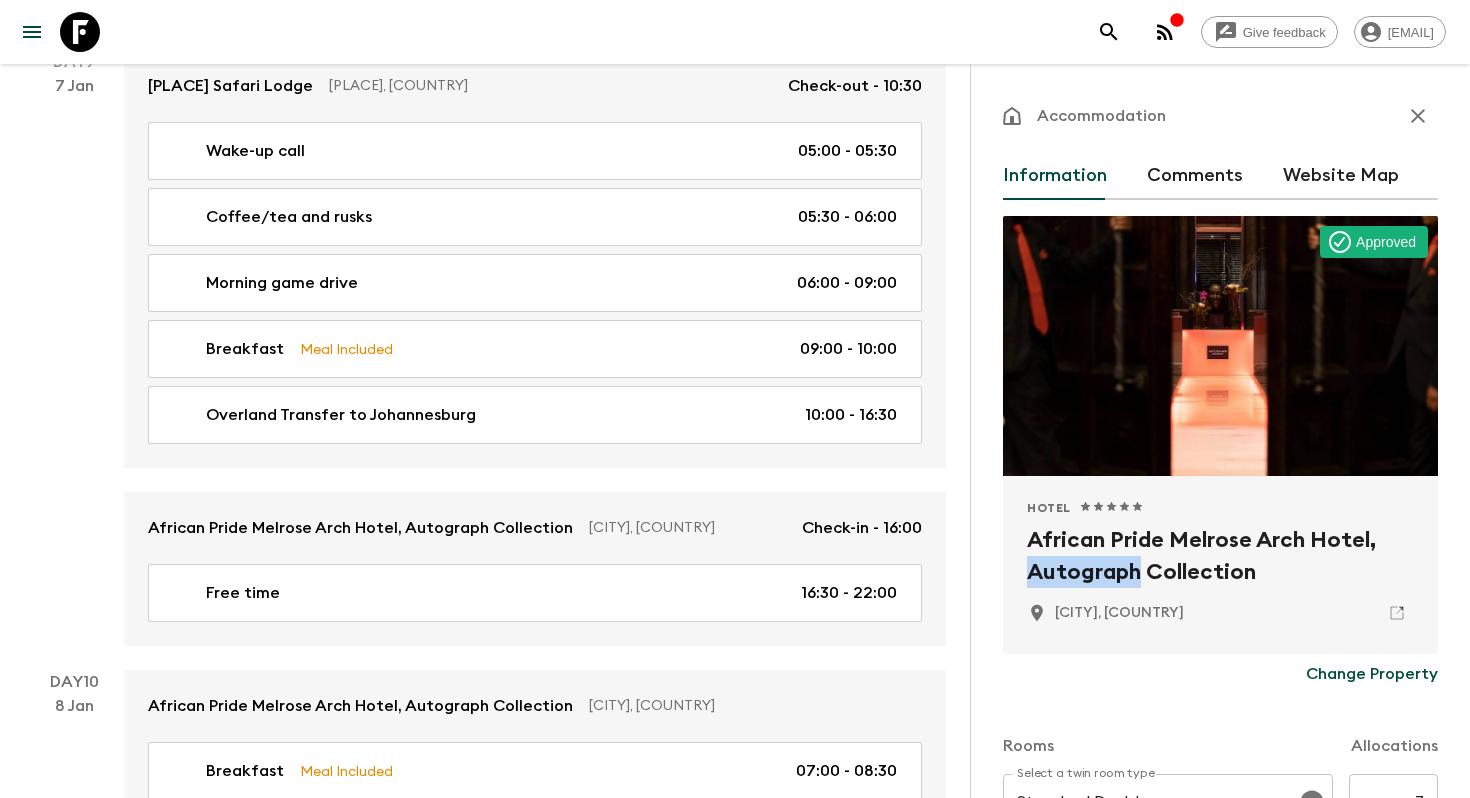 click on "African Pride Melrose Arch Hotel, Autograph Collection" at bounding box center [1220, 556] 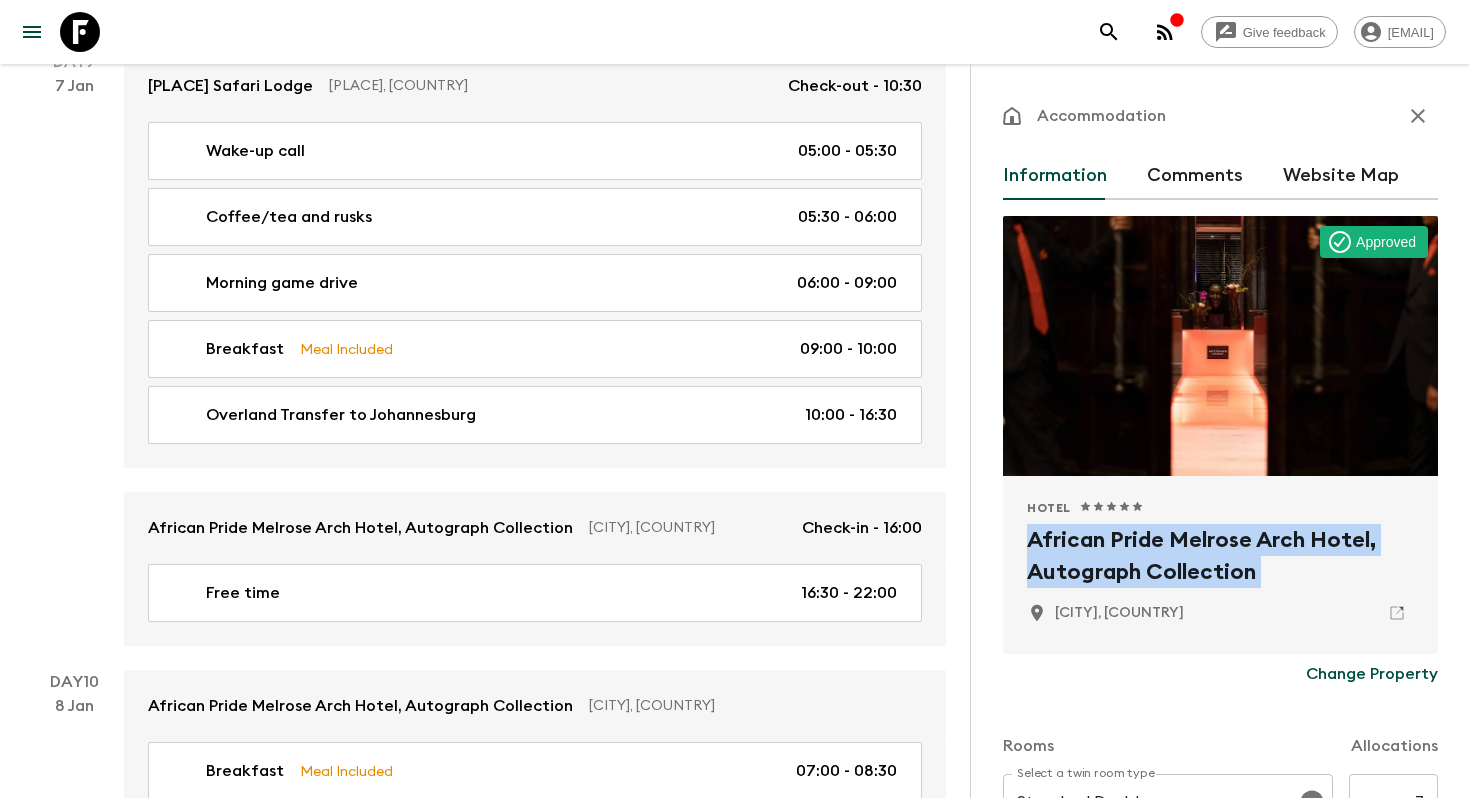 click on "African Pride Melrose Arch Hotel, Autograph Collection" at bounding box center (1220, 556) 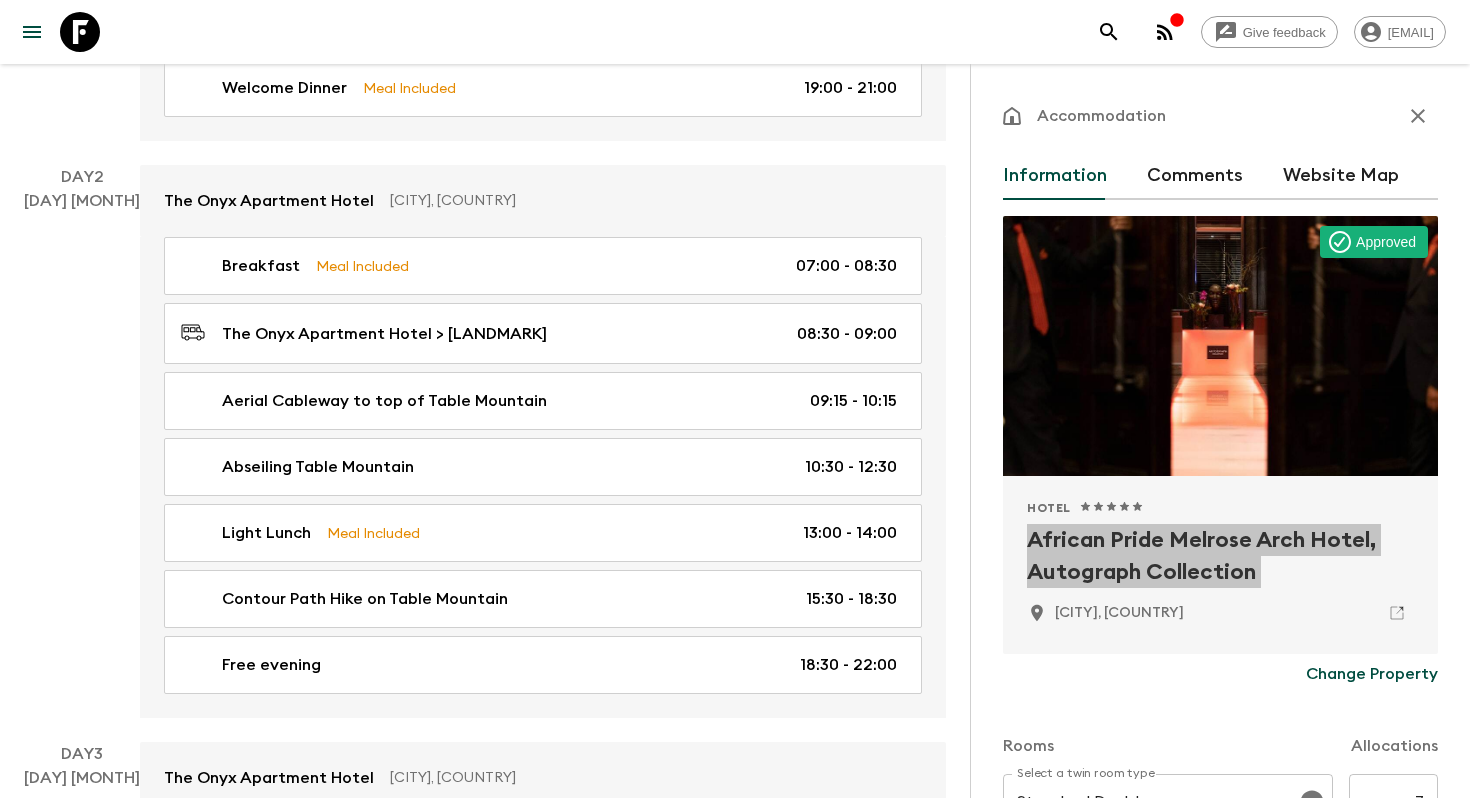 scroll, scrollTop: 588, scrollLeft: 0, axis: vertical 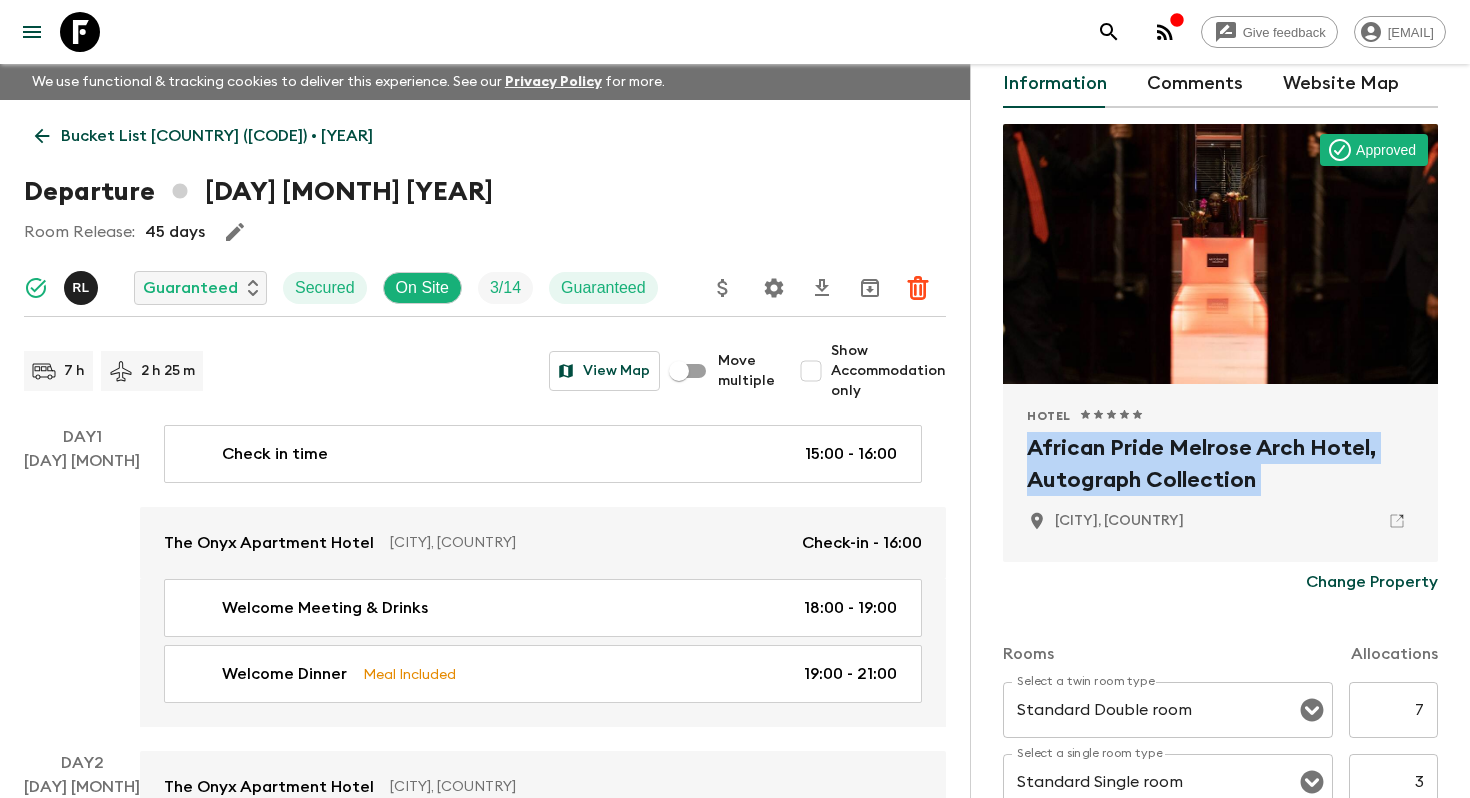 click 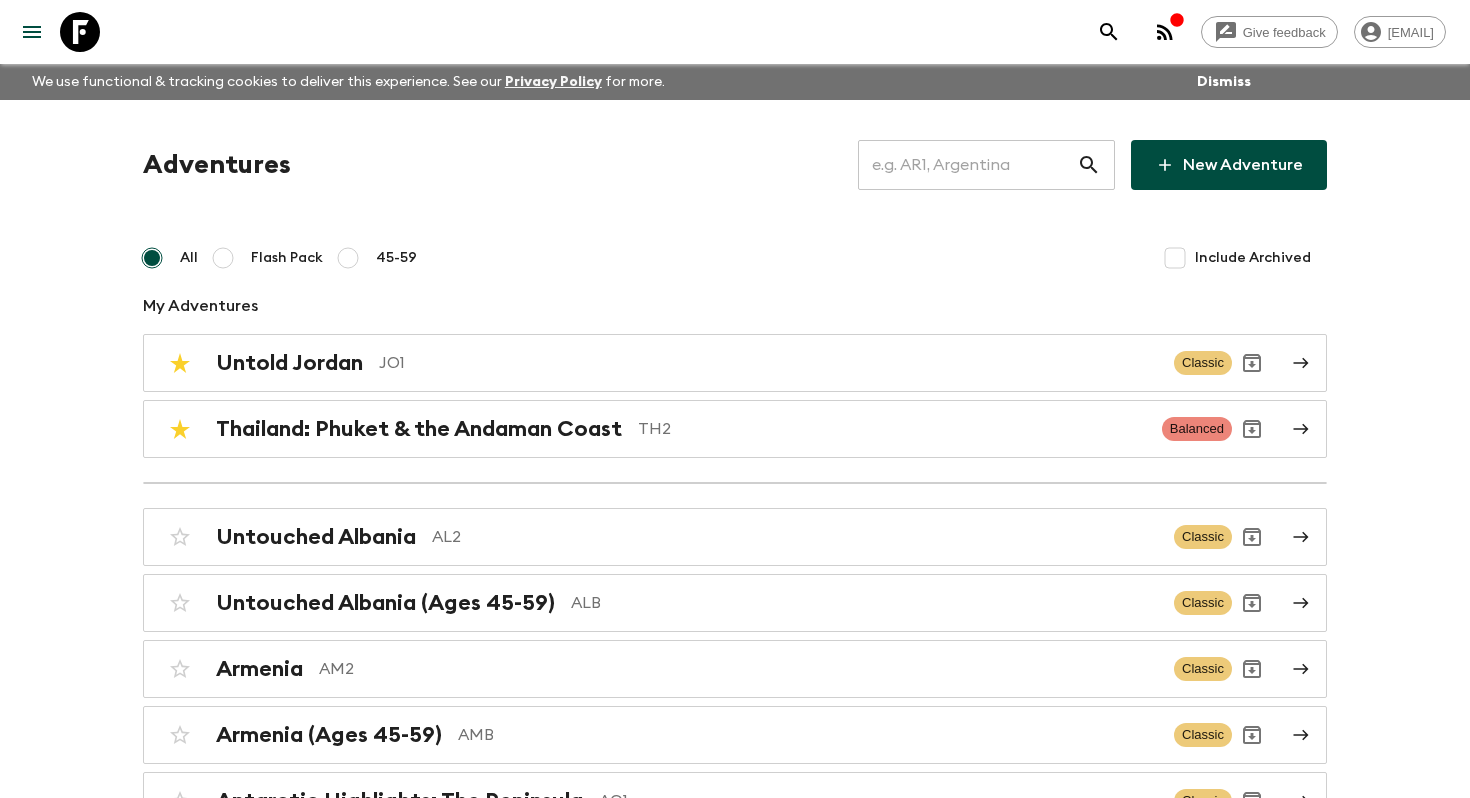 click on "Give feedback [EMAIL] We use functional & tracking cookies to deliver this experience. See our Privacy Policy for more. Dismiss Adventures ​ New Adventure All Flash Pack [AGE]-[AGE] Include Archived My Adventures Untold [COUNTRY] [CODE] [TYPE] [COUNTRY]: [CITY] & the [LOCATION] [CODE] [TYPE] [COUNTRY] [CODE] [TYPE] [COUNTRY] [CODE] [TYPE] [COUNTRY] [CODE] [TYPE] [COUNTRY] & [COUNTRY] [CODE] [TYPE] [COUNTRY] & [COUNTRY] (Ages [AGE]-[AGE]) [CODE] [TYPE] [COUNTRY]: [CITY], [CITY] & Beyond [CODE] [TYPE] [COUNTRY] & [COUNTRY] [CODE] [TYPE] [COUNTRY]: [CITY] Lakes & Salt Flats [CODE] [TYPE] [COUNTRY]: [CITY] Lakes & Salt Flats (Ages [AGE]-[AGE]) [CODE] [TYPE] [COUNTRY]: Jungles, Mayans & Manatees [CODE] [TYPE] [COUNTRY]: Jungles, Mayans & Manatees (Ages [AGE]-[AGE]) [CODE] [TYPE] [CODE] [TYPE] [CODE] [TYPE]" at bounding box center (735, 4925) 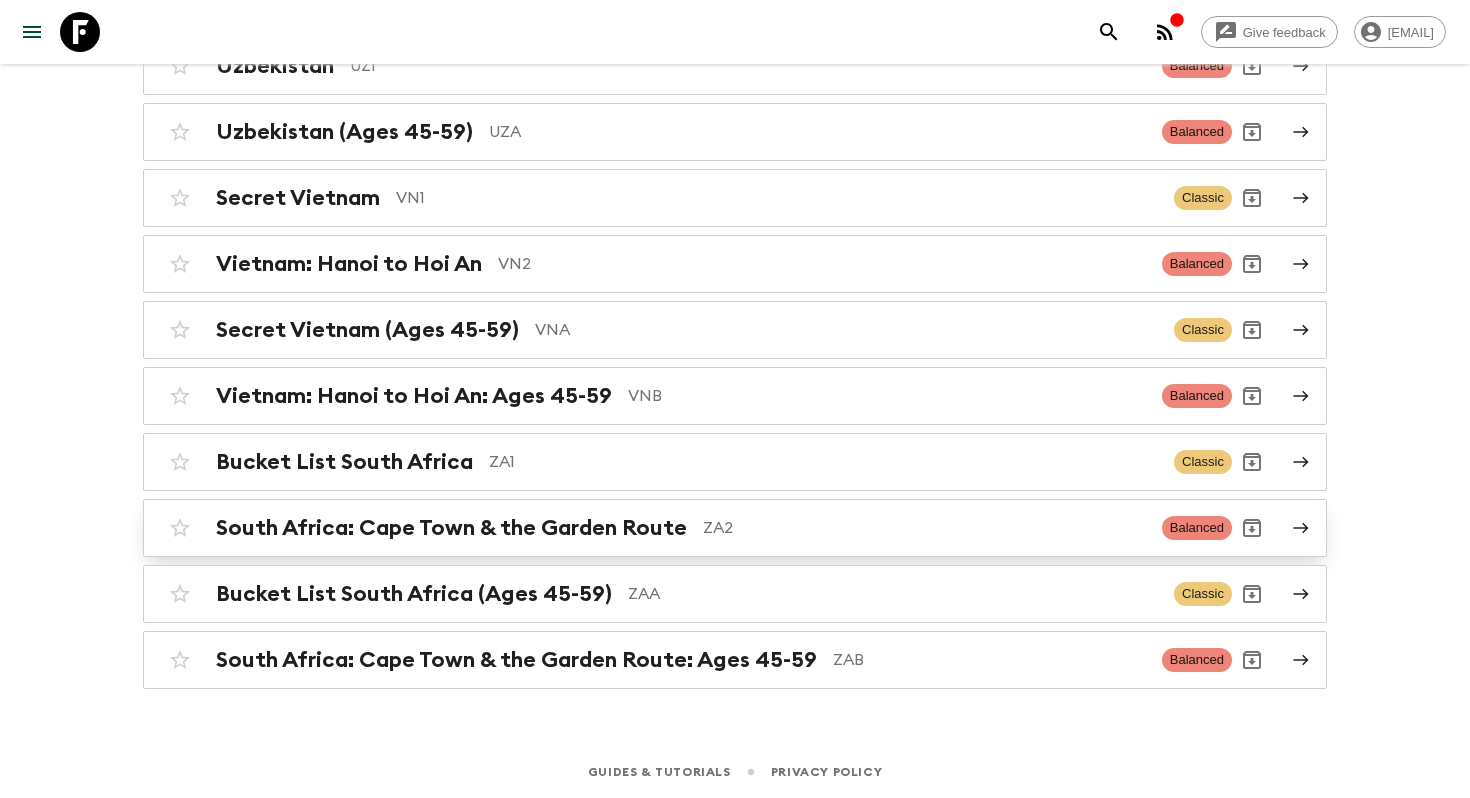 click on "South Africa: Cape Town & the Garden Route" at bounding box center (451, 528) 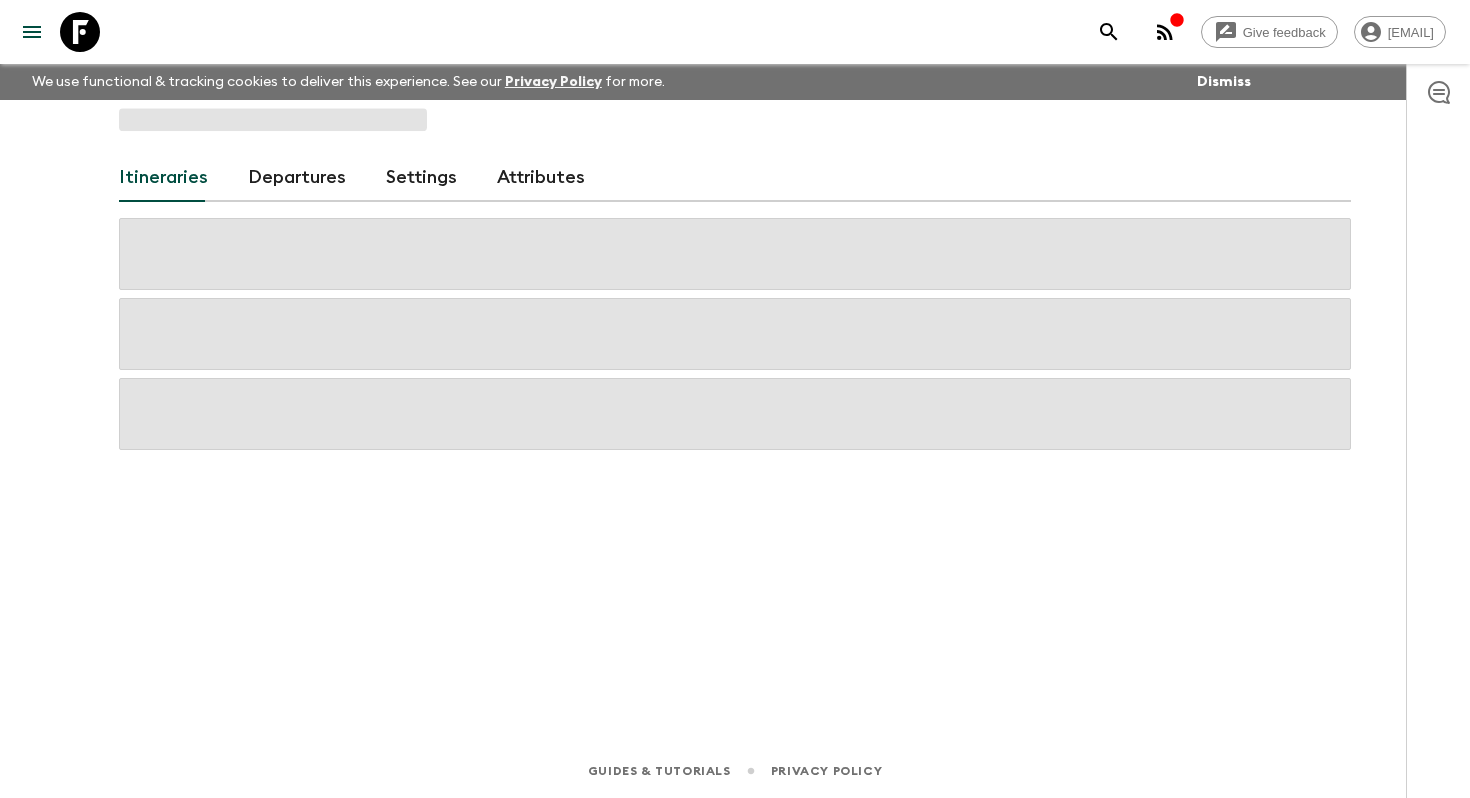scroll, scrollTop: 0, scrollLeft: 0, axis: both 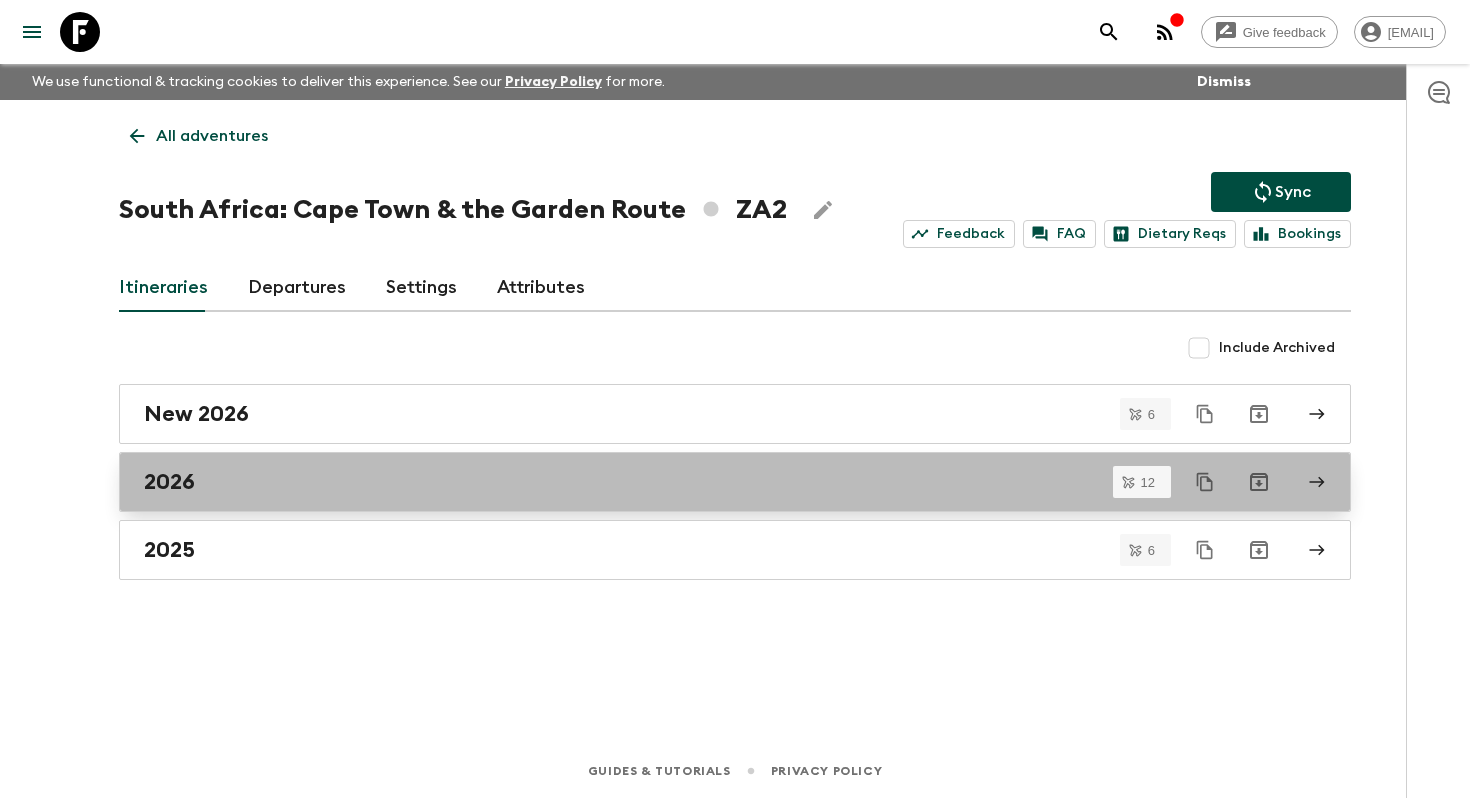 click on "2026" at bounding box center [716, 482] 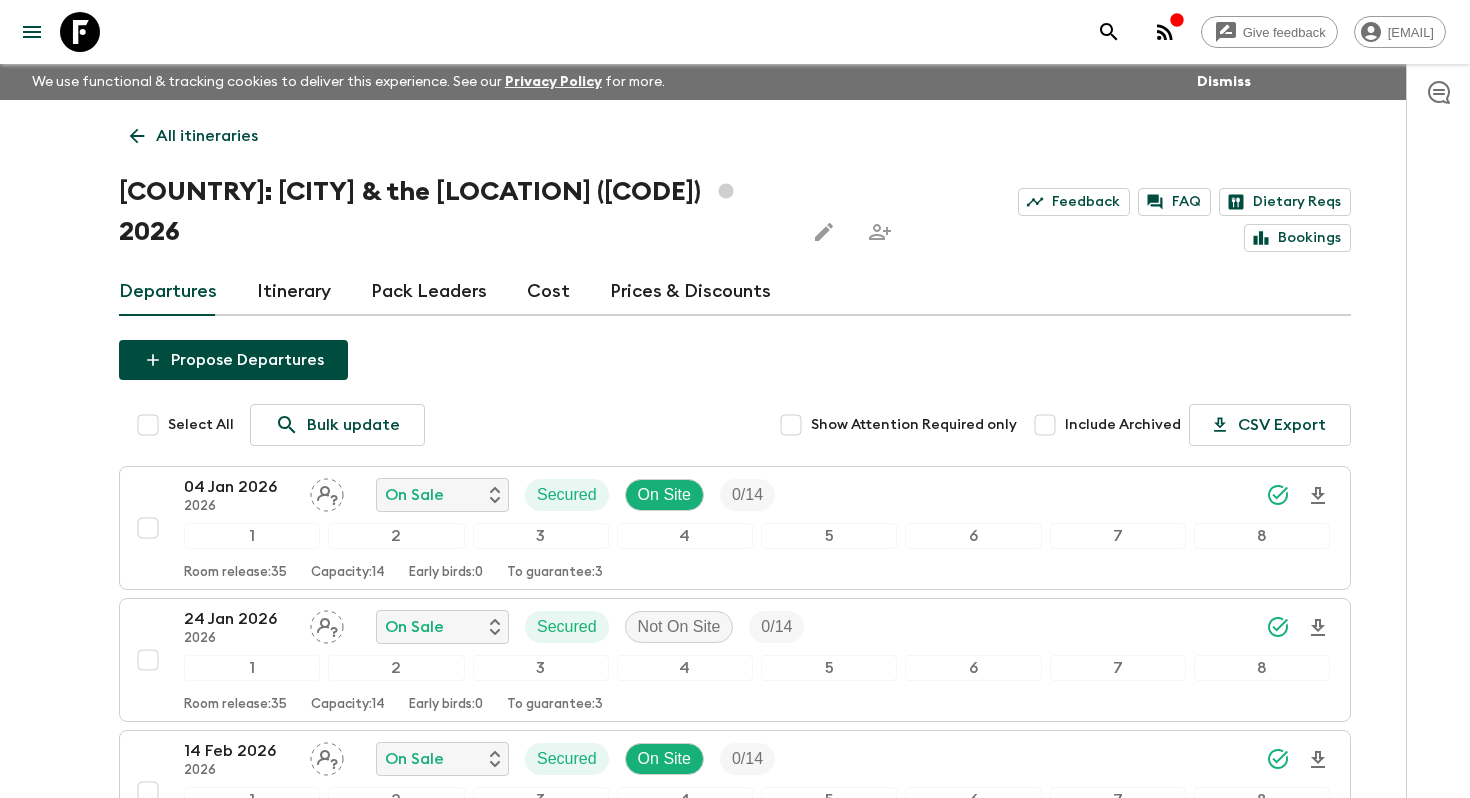 click 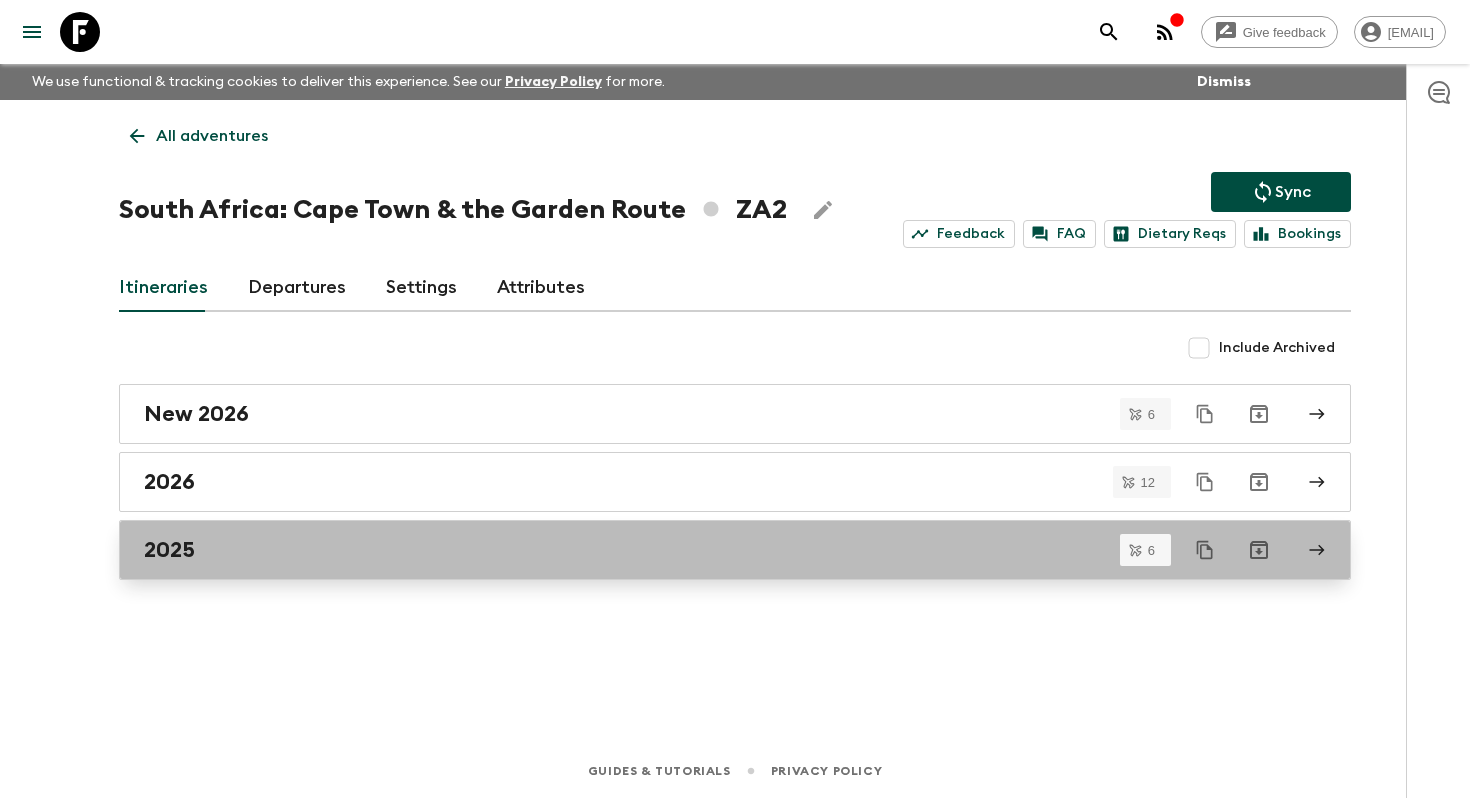 click on "2025" at bounding box center [169, 550] 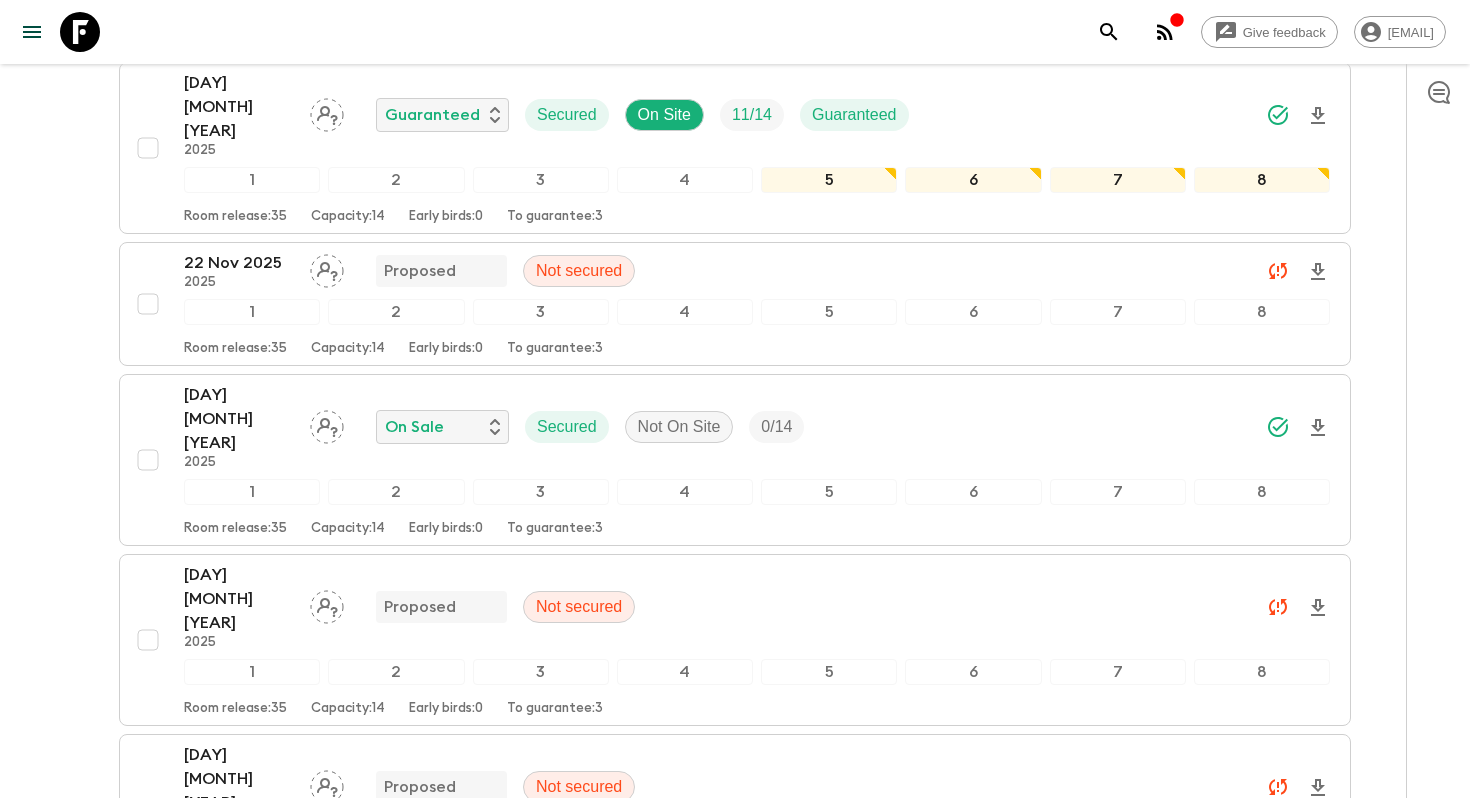 scroll, scrollTop: 634, scrollLeft: 0, axis: vertical 